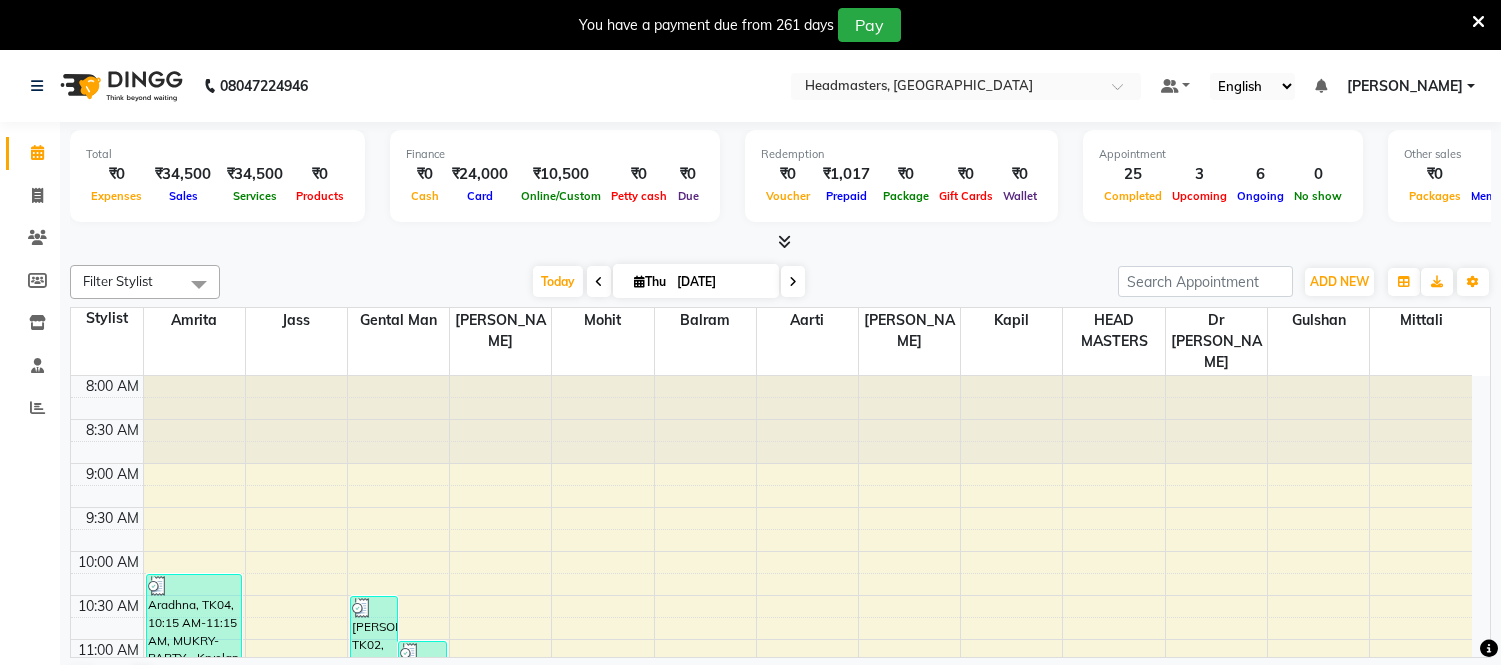 scroll, scrollTop: 0, scrollLeft: 0, axis: both 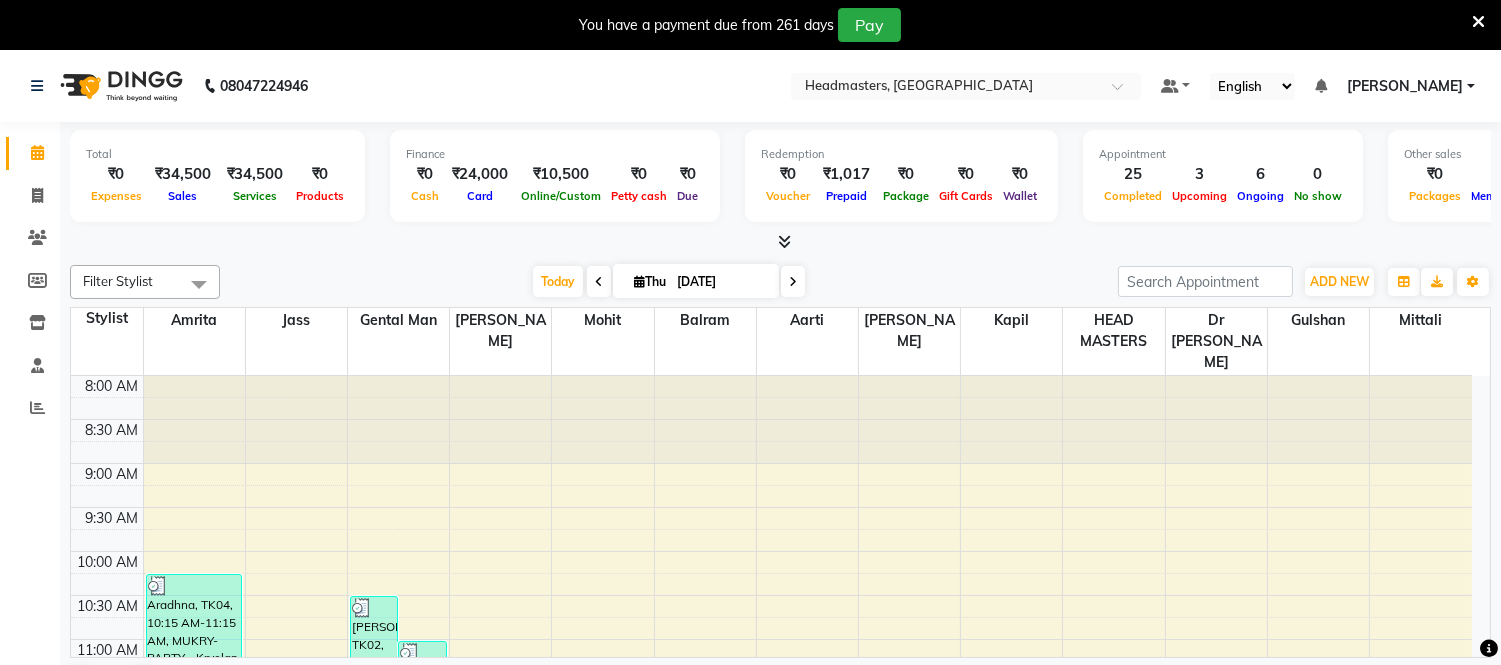 click at bounding box center [1478, 22] 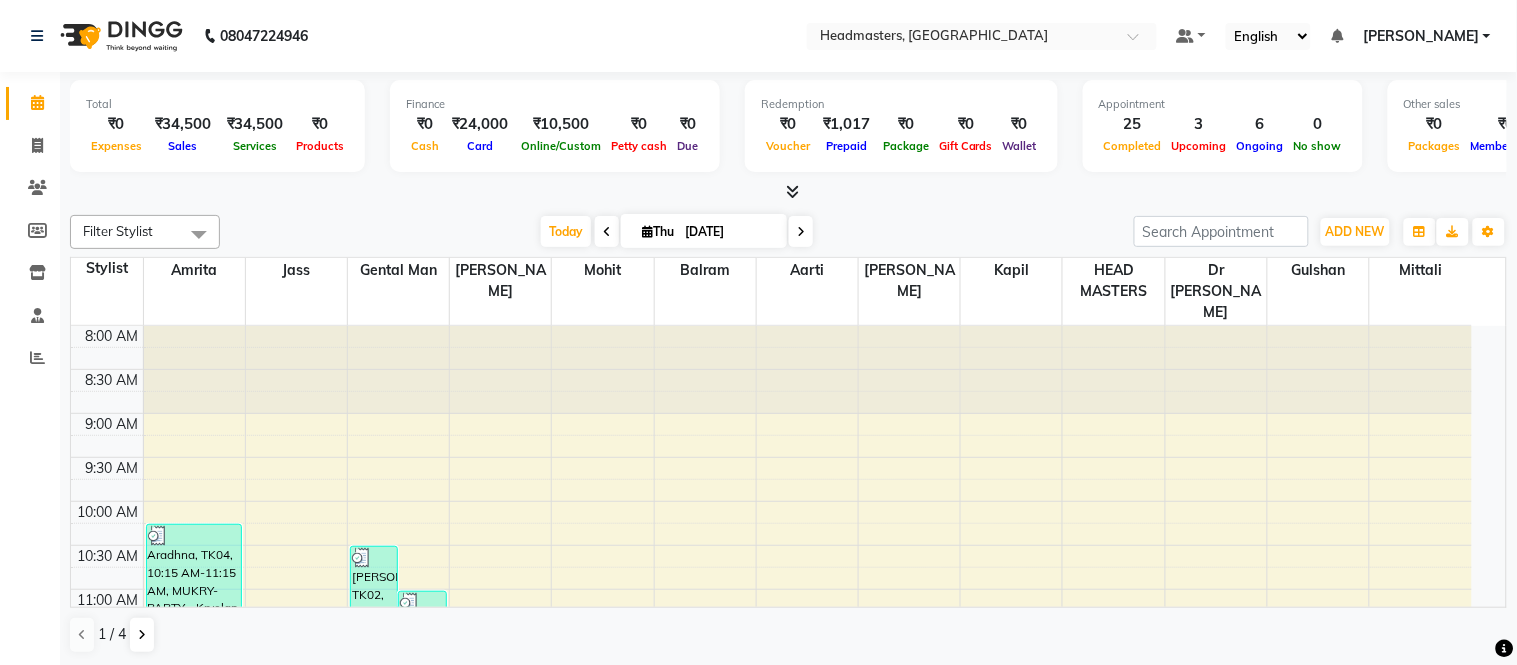 click on "Filter Stylist Select All Aakash Aarti Ali Amrita Balram Dr Monika Gental Man Gulshan HEAD MASTERS Jass Kapil Mittali Mohit Mohit Asst Mona Nisha Nishant Noorie Rahul Raj Ricky Riya Ruksha Rushil Sagar Sahil Sajjan Sanjeev Satish Saurabh  Savita Shaan Shubham Suhan Sunil Tarun Vaibhav Vansh Varun Varun Bhardwaj Yuvraj Today  Thu 10-07-2025 Toggle Dropdown Add Invoice Add Expense Add Client Toggle Dropdown Add Invoice Add Expense Add Client ADD NEW Toggle Dropdown Add Invoice Add Expense Add Client Filter Stylist Select All Aakash Aarti Ali Amrita Balram Dr Monika Gental Man Gulshan HEAD MASTERS Jass Kapil Mittali Mohit Mohit Asst Mona Nisha Nishant Noorie Rahul Raj Ricky Riya Ruksha Rushil Sagar Sahil Sajjan Sanjeev Satish Saurabh  Savita Shaan Shubham Suhan Sunil Tarun Vaibhav Vansh Varun Varun Bhardwaj Yuvraj Group By  Staff View   Room View  View as Vertical  Vertical - Week View  Horizontal  Horizontal - Week View  List  Toggle Dropdown Calendar Settings Manage Tags   Arrange Stylists   Reset Stylists  13" 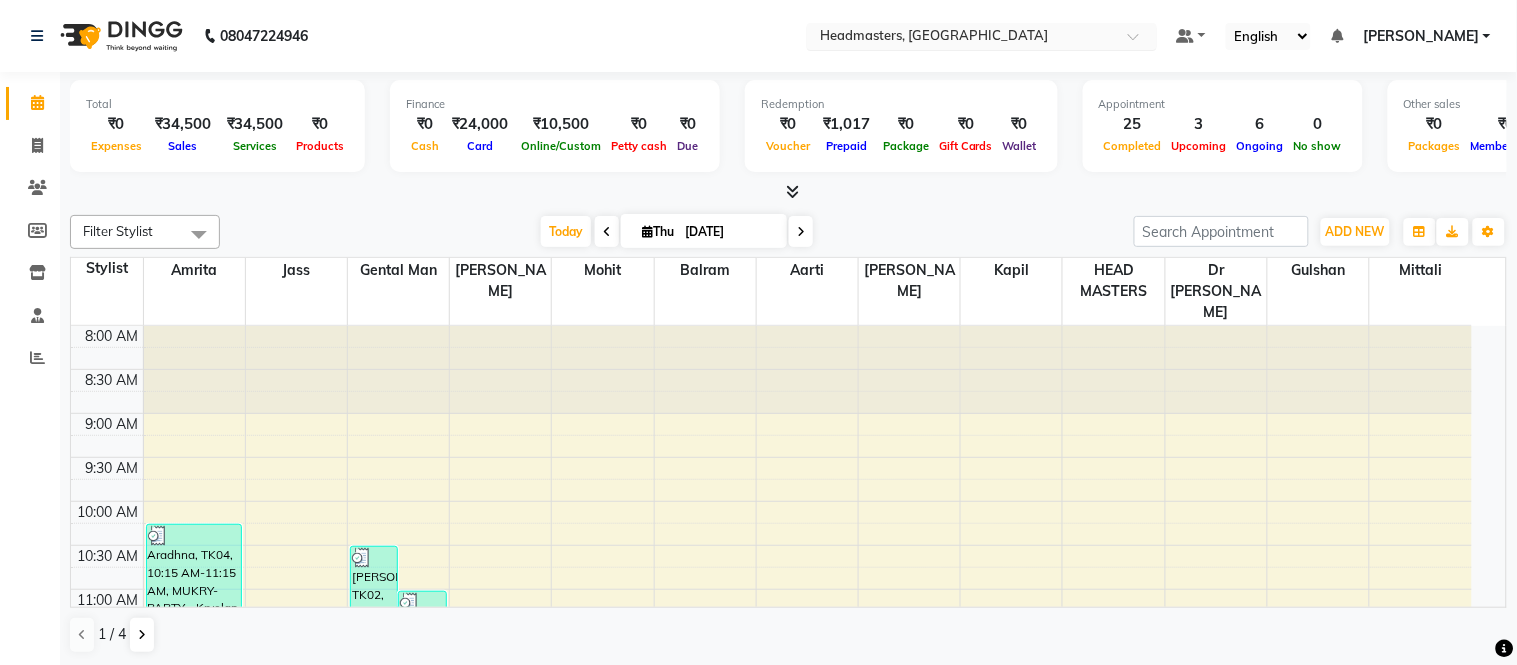 click at bounding box center [962, 38] 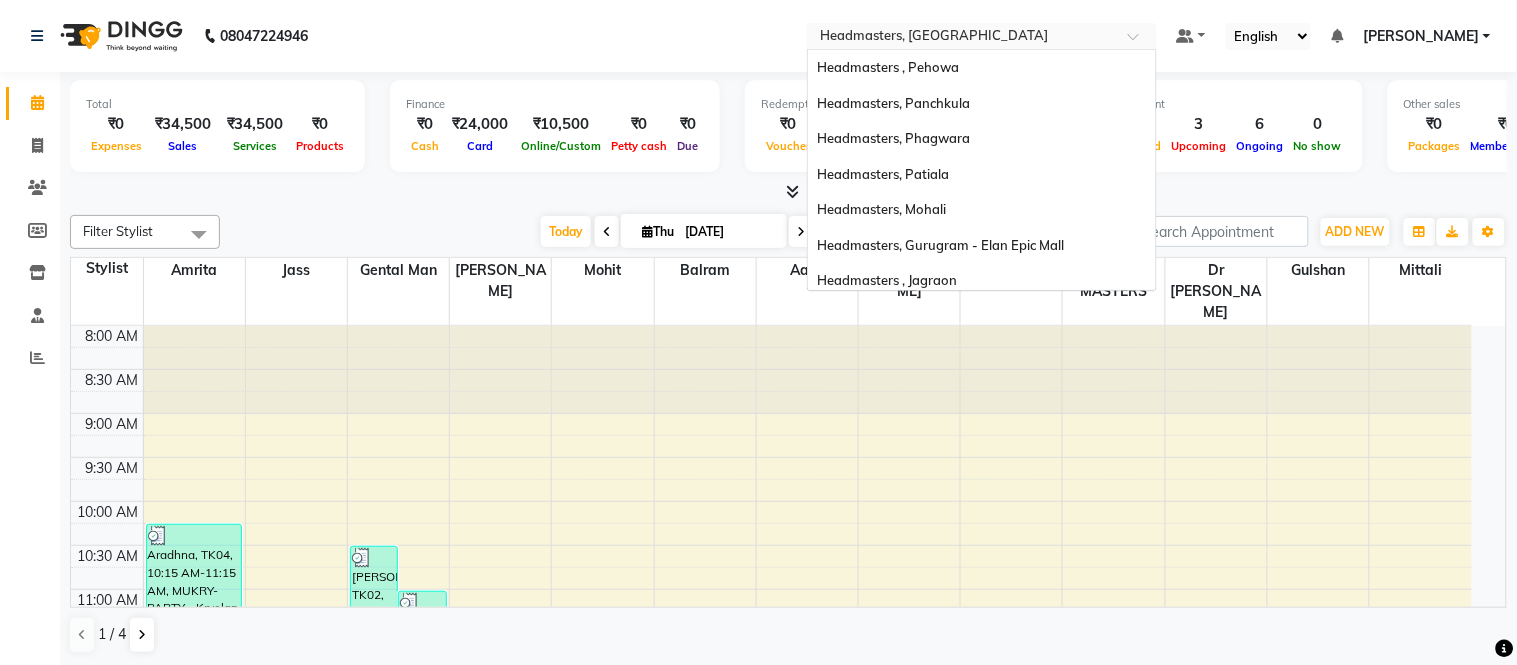 scroll, scrollTop: 0, scrollLeft: 0, axis: both 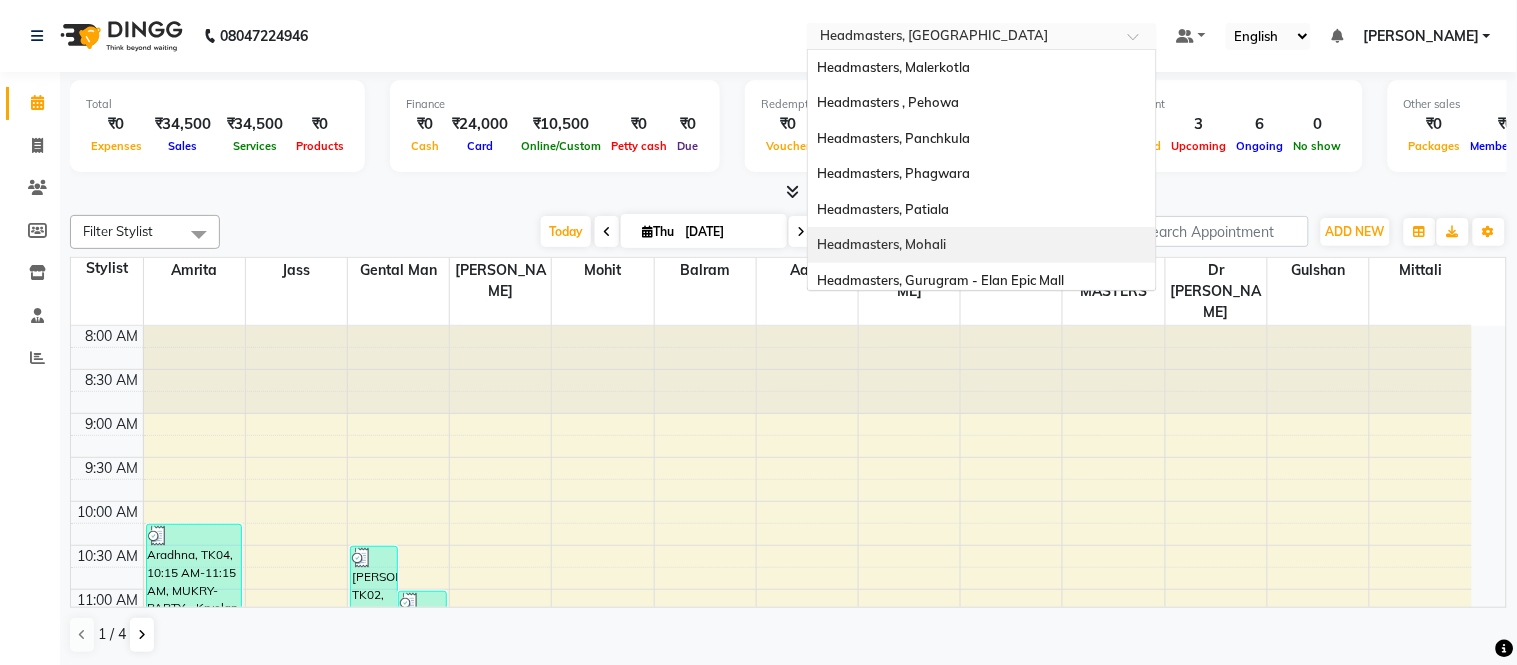 click on "Headmasters, Mohali" at bounding box center (882, 244) 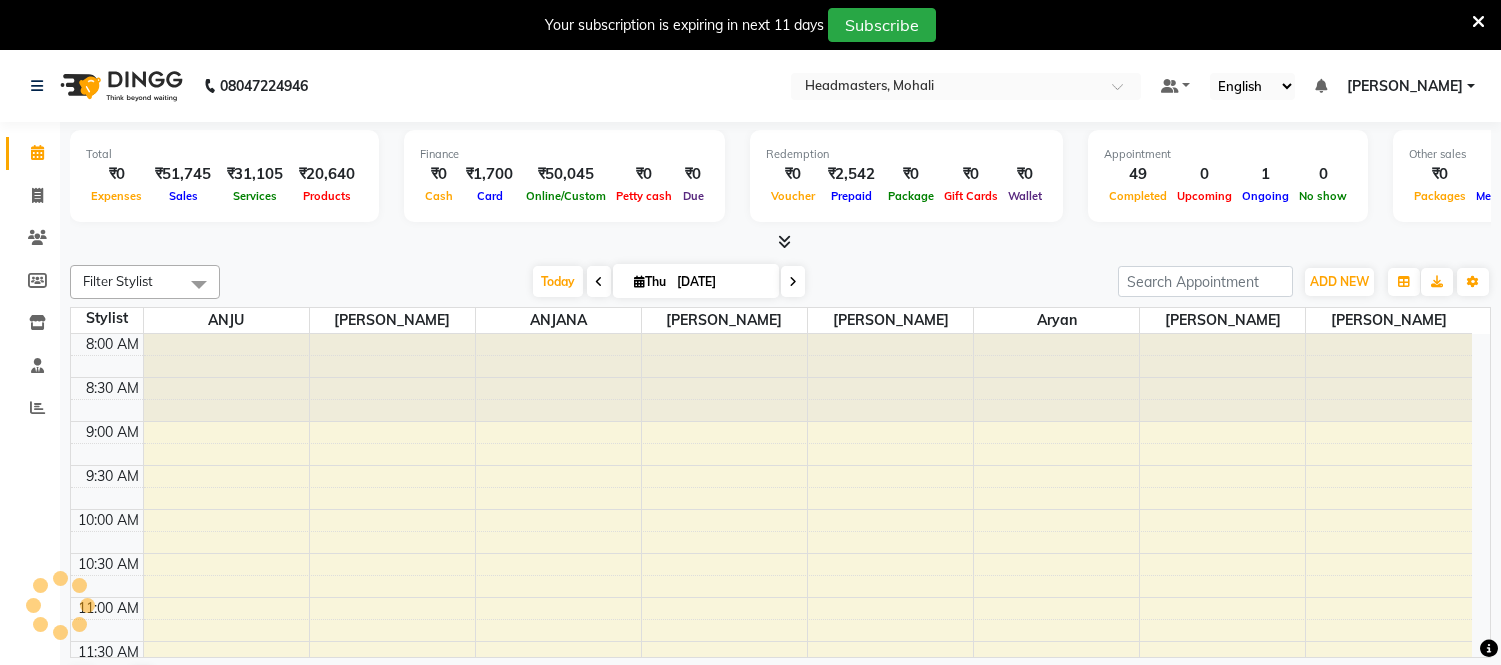 click at bounding box center (1478, 22) 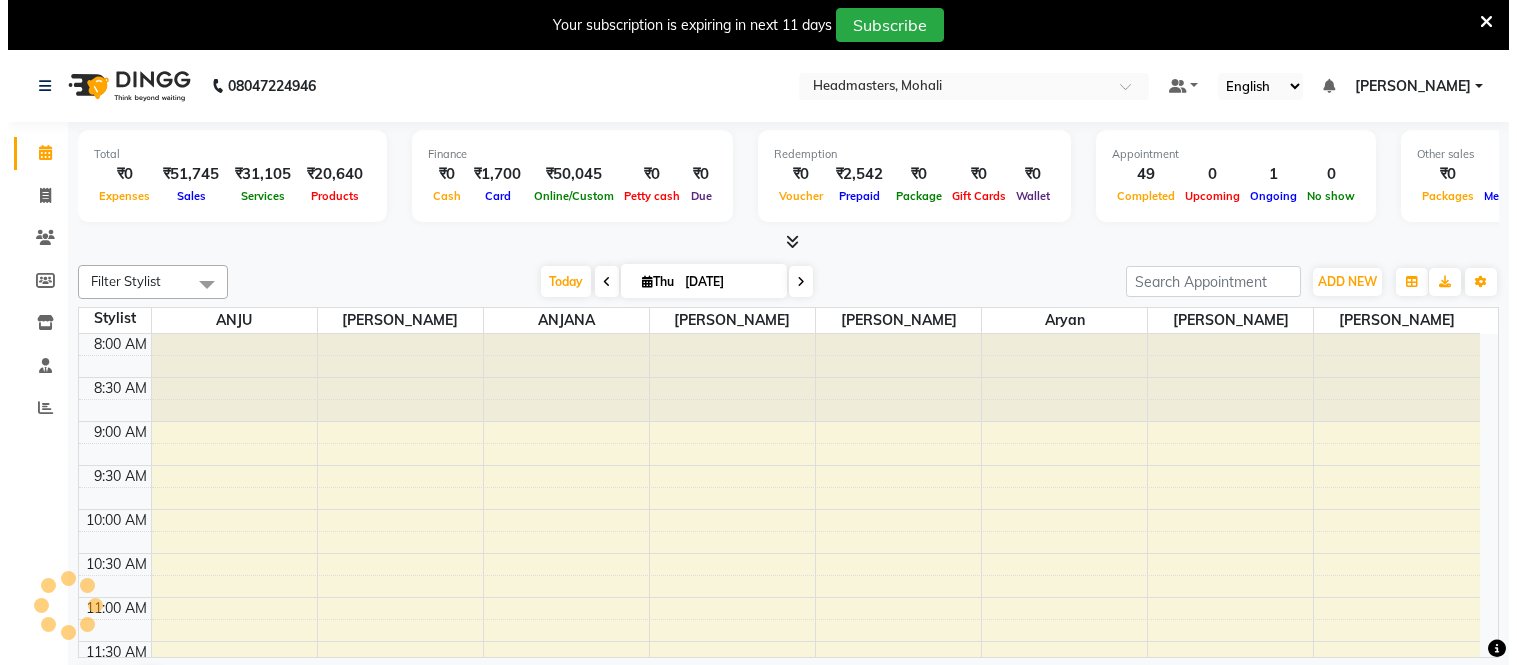 scroll, scrollTop: 0, scrollLeft: 0, axis: both 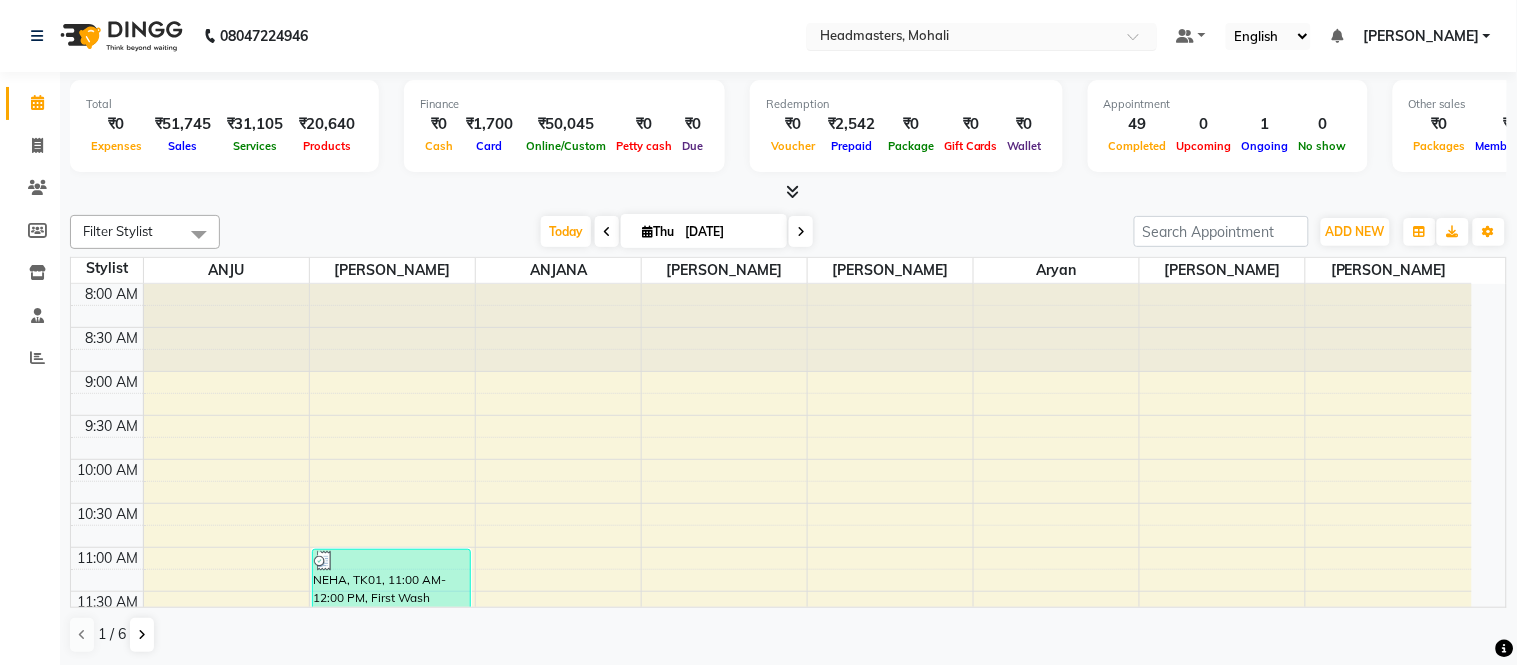click at bounding box center [962, 38] 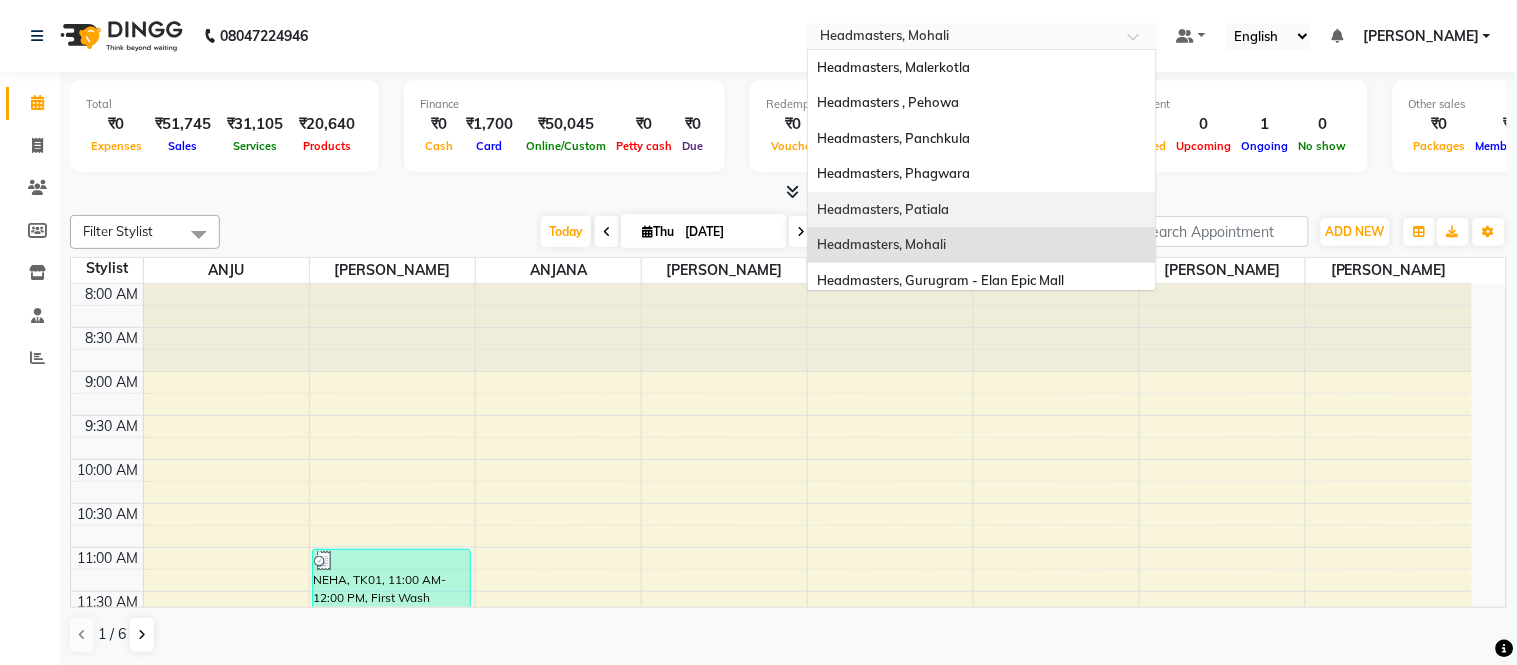 click on "Headmasters, Patiala" at bounding box center (982, 210) 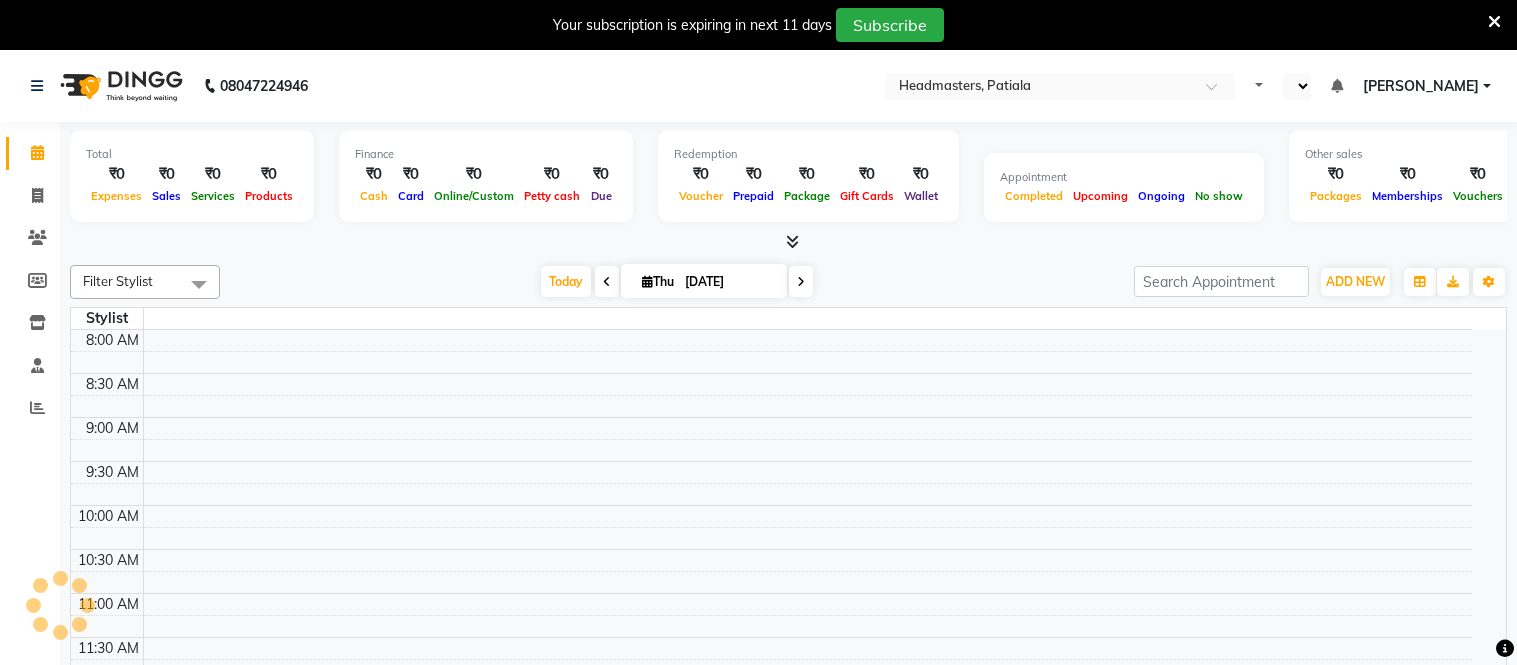select on "en" 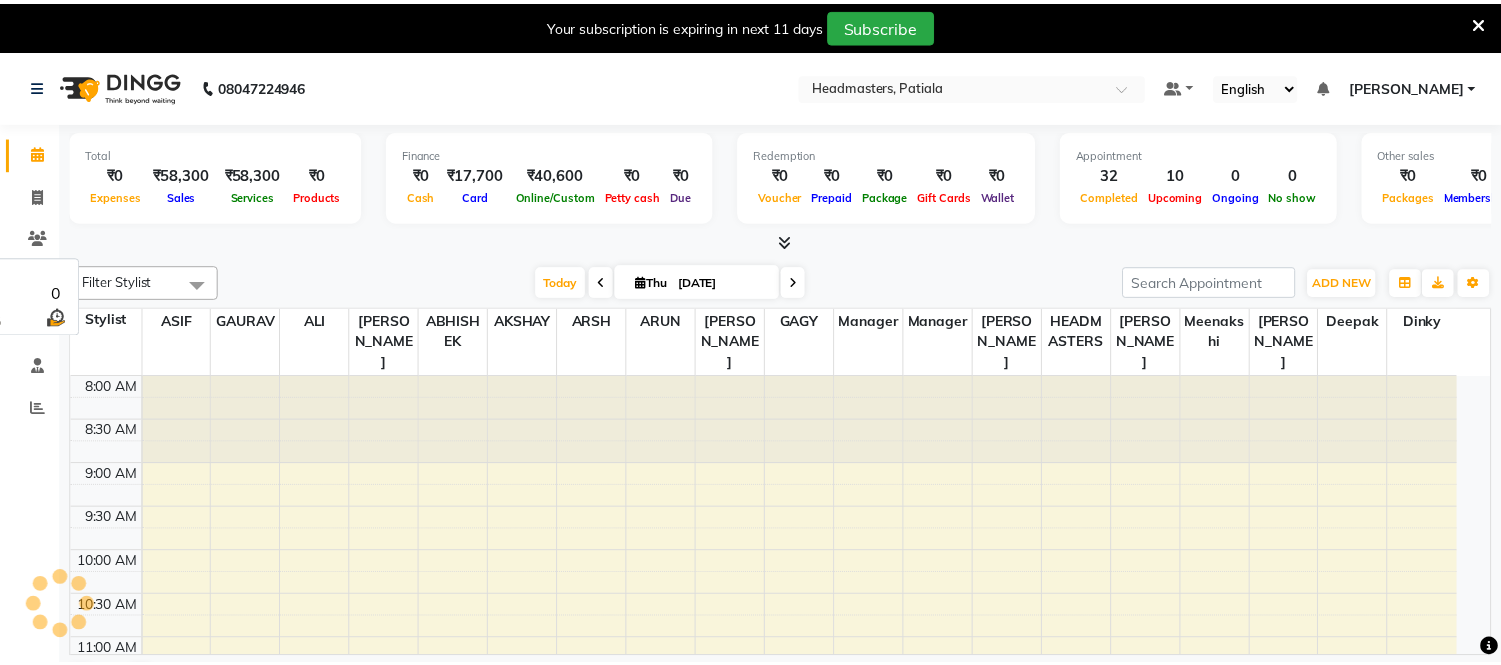 scroll, scrollTop: 0, scrollLeft: 0, axis: both 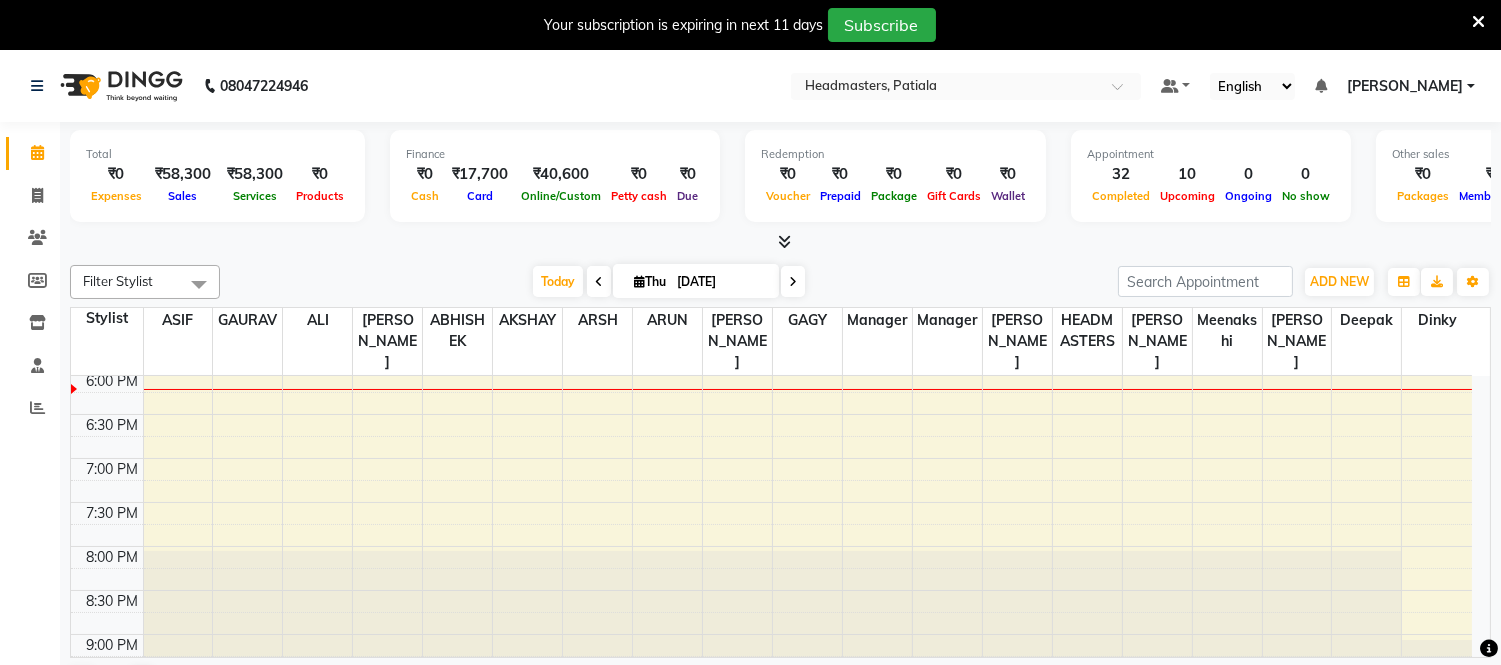 click at bounding box center (1478, 22) 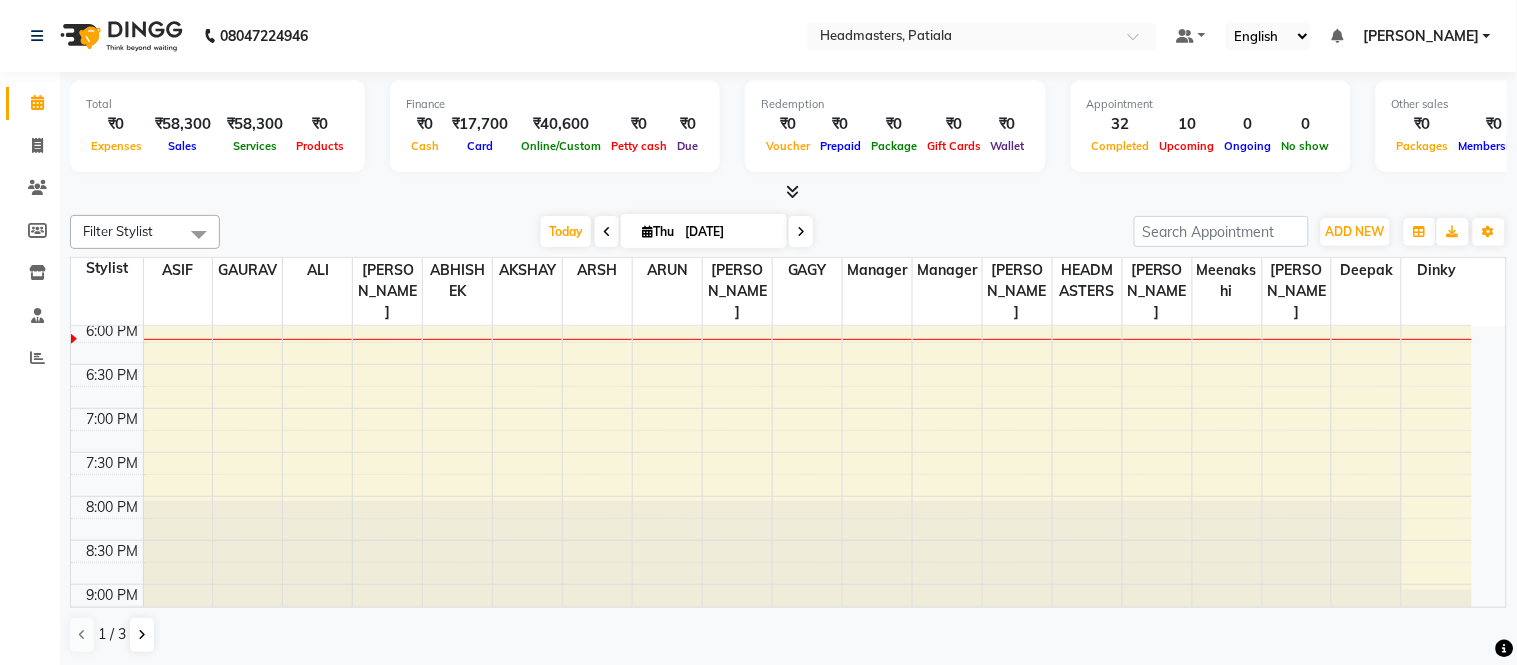 click on "08047224946 Select Location × Headmasters, Patiala Default Panel My Panel English ENGLISH Español العربية मराठी हिंदी ગુજરાતી தமிழ் 中文 Notifications nothing to show Ajay Kumar Manage Profile Change Password Sign out  Version:3.15.4" 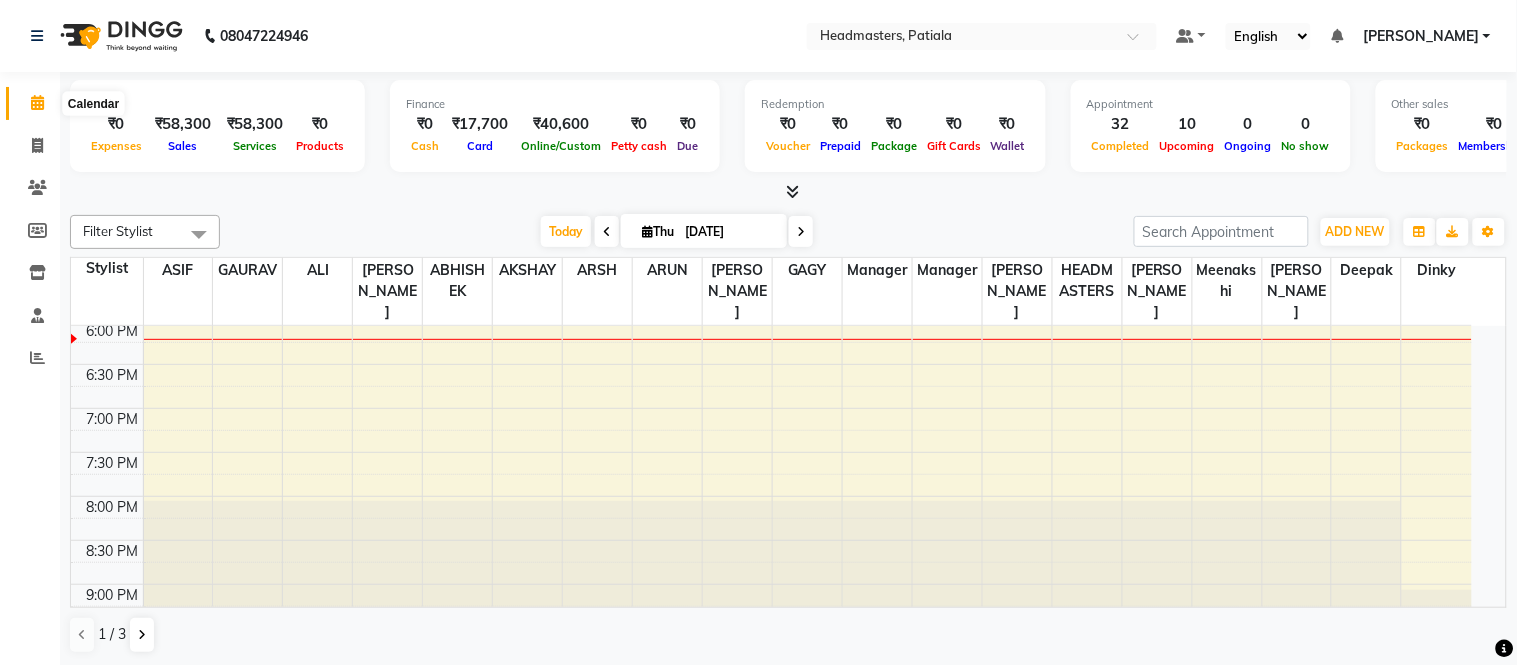 click 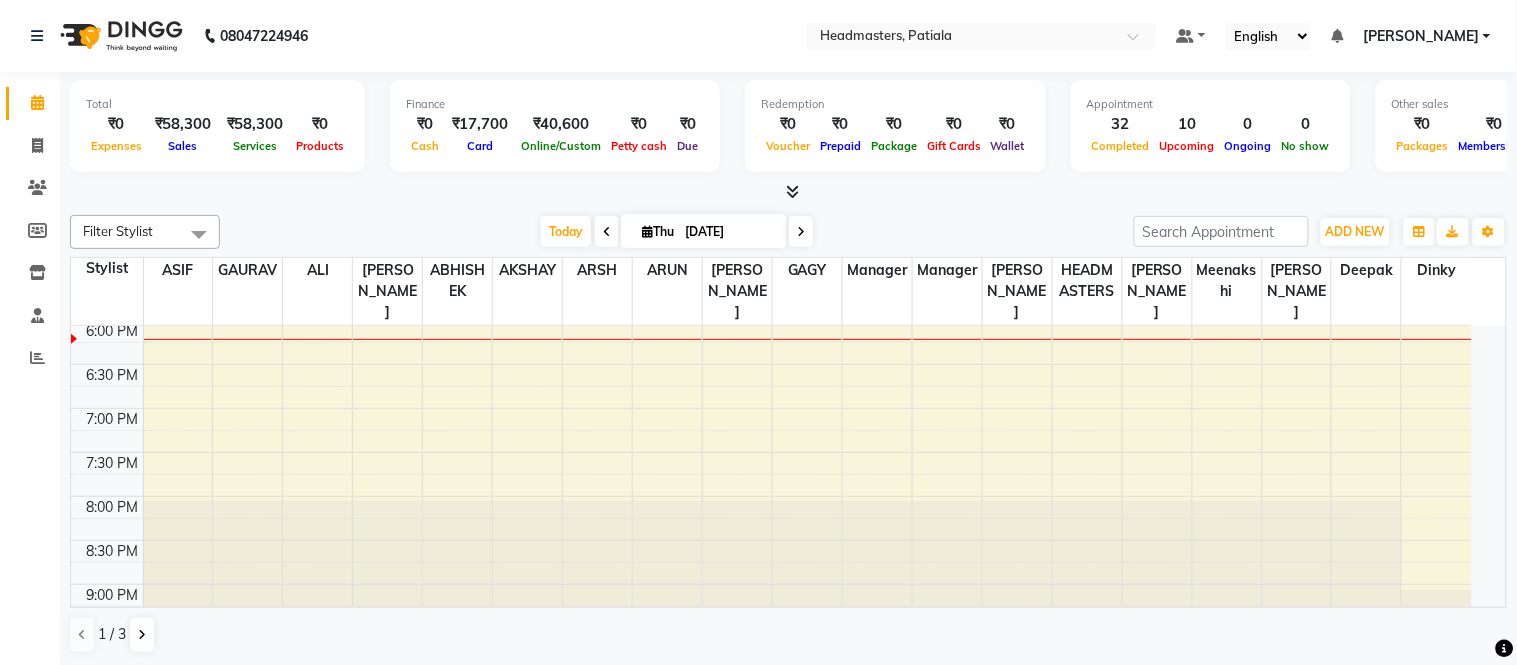 drag, startPoint x: 493, startPoint y: 75, endPoint x: 494, endPoint y: 7, distance: 68.007355 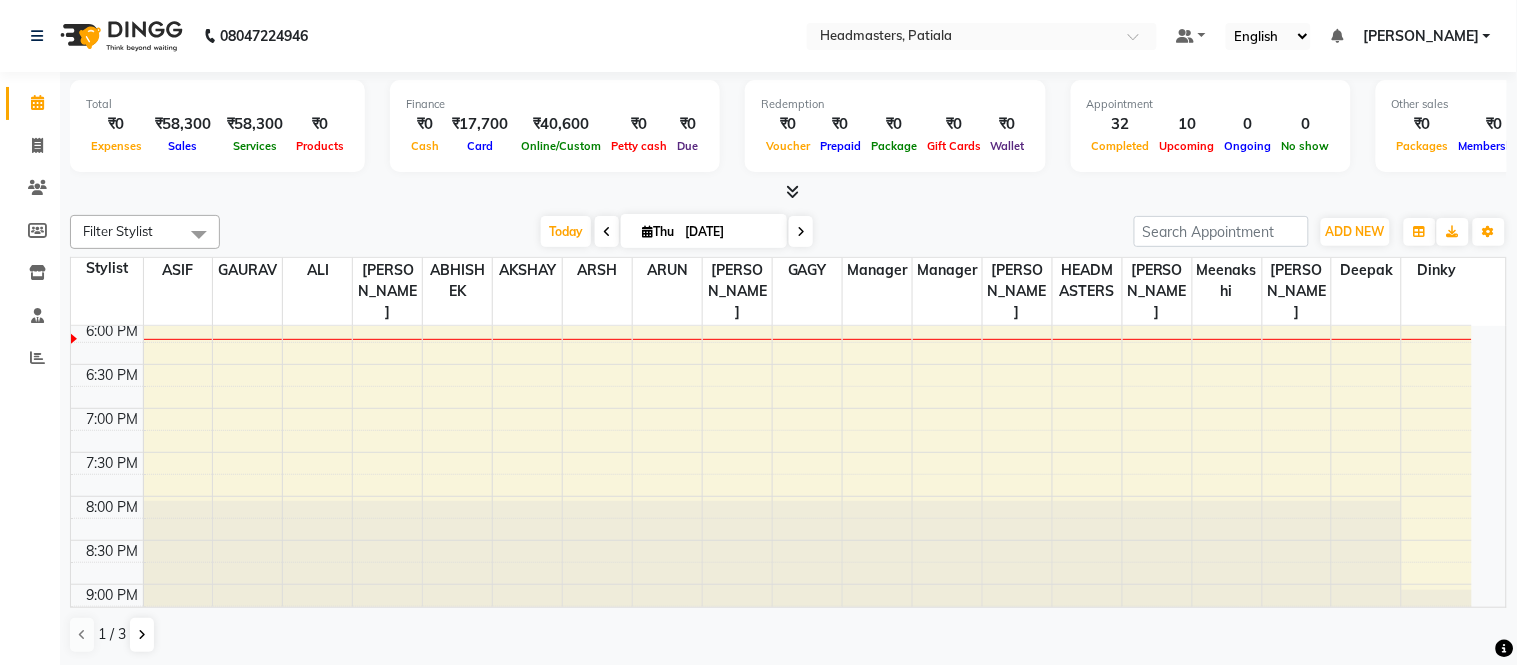 click on "Filter Stylist Select All ABHISHEK AJAY KUMAR  AKSHAY ALI ARSH ARUN ASIF AZEEZUR REHMAAN  Chand Sahota DAVY Deepak Dinky  GAGY GAURAV HEADMASTERS JYOTI SHARMA Manager Manager Meenakshi  MOHIT MONU NEELAM SHARMA Noor  Noor  Pankaj Parvesh POOJA  POONAM PRABHJOT PRADEEP RAFI MOHD RAHUL RITIK ROBIN  ROCKY SAMEER SAMEER NEW SHAMEEM SIMRANJEET SUKHJINDER Sumit TOVI USMAN VISHAL YOGITA Today  Thu 10-07-2025 Toggle Dropdown Add Invoice Add Expense Add Client Toggle Dropdown Add Invoice Add Expense Add Client ADD NEW Toggle Dropdown Add Invoice Add Expense Add Client Filter Stylist Select All ABHISHEK AJAY KUMAR  AKSHAY ALI ARSH ARUN ASIF AZEEZUR REHMAAN  Chand Sahota DAVY Deepak Dinky  GAGY GAURAV HEADMASTERS JYOTI SHARMA Manager Manager Meenakshi  MOHIT MONU NEELAM SHARMA Noor  Noor  Pankaj Parvesh POOJA  POONAM PRABHJOT PRADEEP RAFI MOHD RAHUL RITIK ROBIN  ROCKY SAMEER SAMEER NEW SHAMEEM SIMRANJEET SUKHJINDER Sumit TOVI USMAN VISHAL YOGITA Group By  Staff View   Room View  View as Vertical  Vertical - Week View" 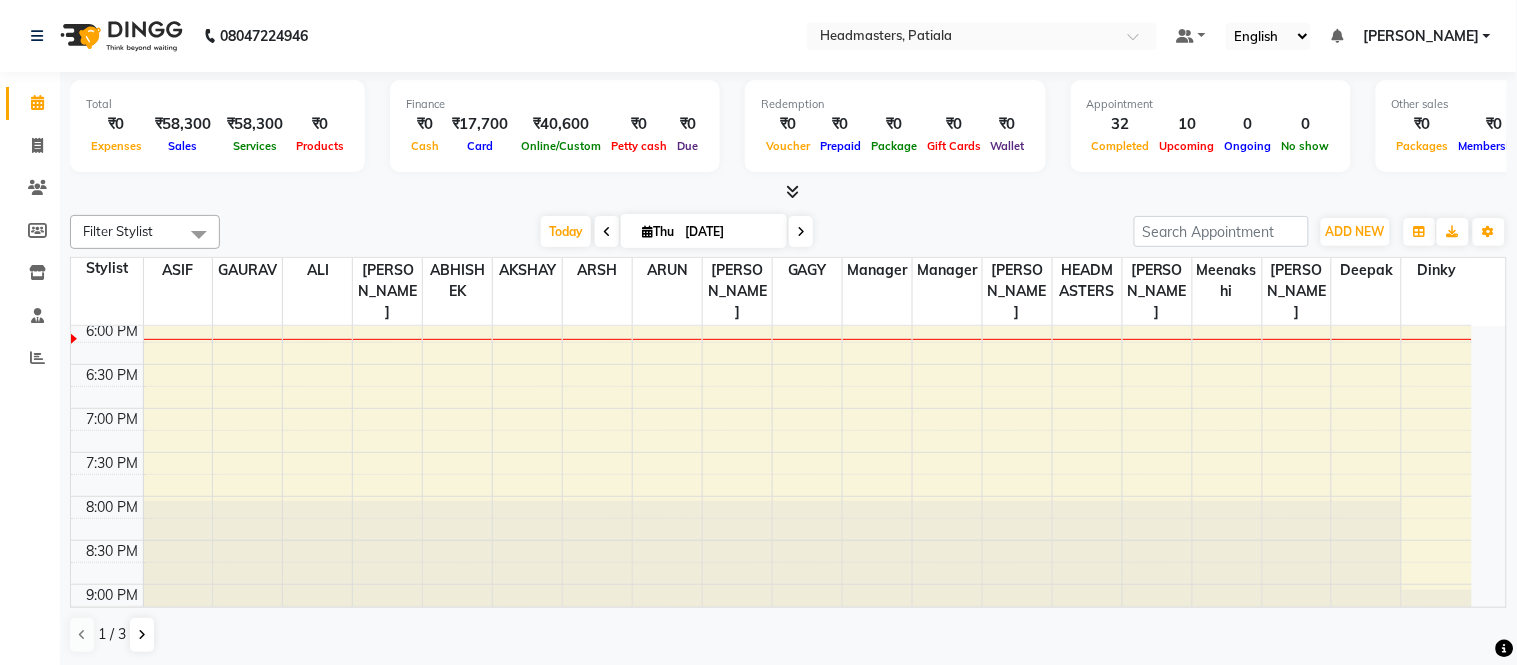 click at bounding box center (788, 192) 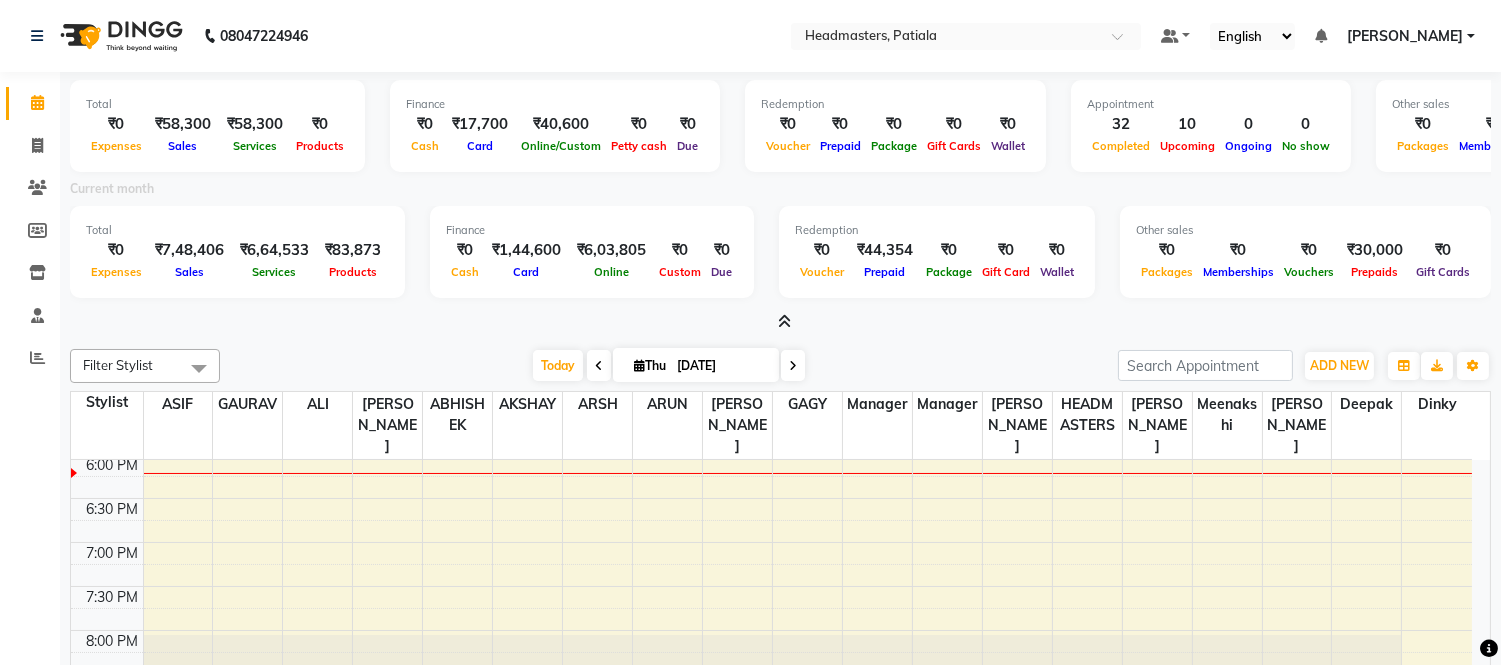 click at bounding box center (784, 321) 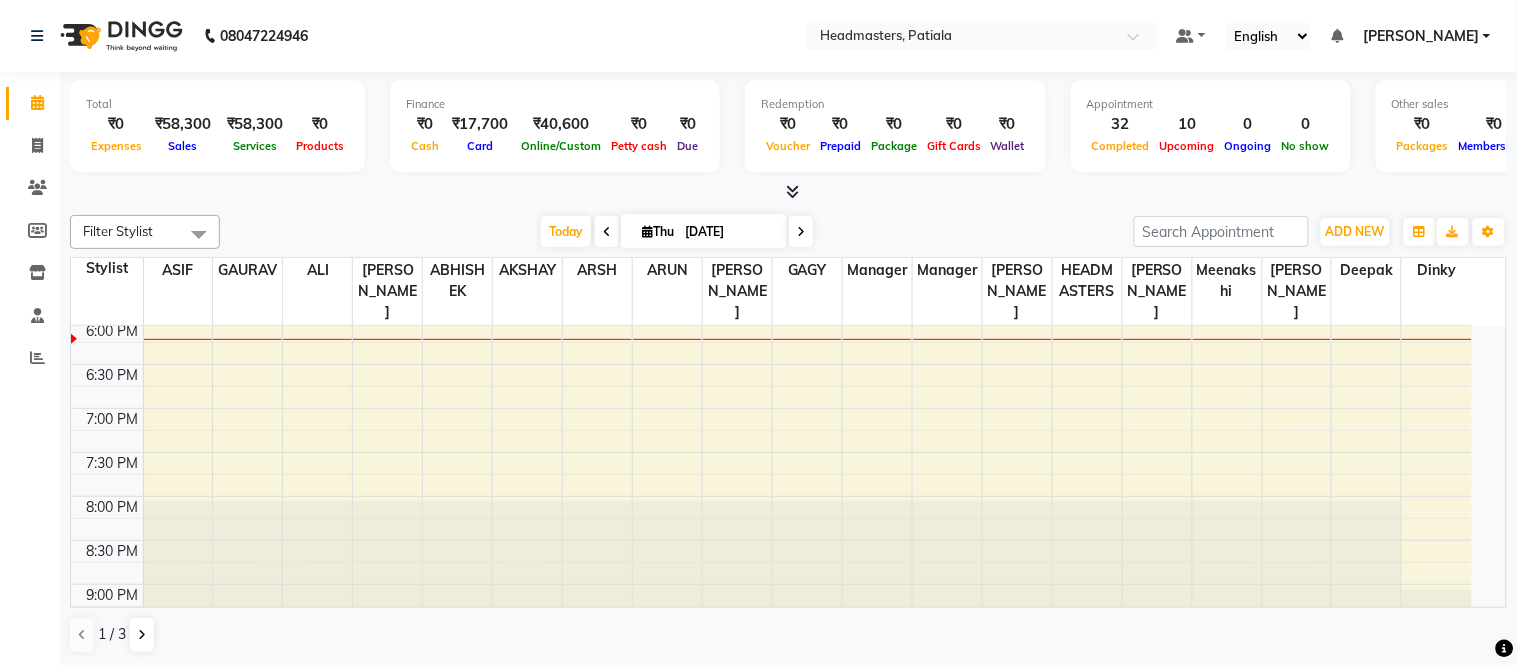 click on "Total  ₹0  Expenses ₹58,300  Sales ₹58,300  Services ₹0  Products Finance  ₹0  Cash ₹17,700  Card ₹40,600  Online/Custom ₹0 Petty cash ₹0 Due  Redemption  ₹0 Voucher ₹0 Prepaid ₹0 Package ₹0  Gift Cards ₹0  Wallet  Appointment  32 Completed 10 Upcoming 0 Ongoing 0 No show  Other sales  ₹0  Packages ₹0  Memberships ₹0  Vouchers ₹0  Prepaids ₹0  Gift Cards" at bounding box center (788, 129) 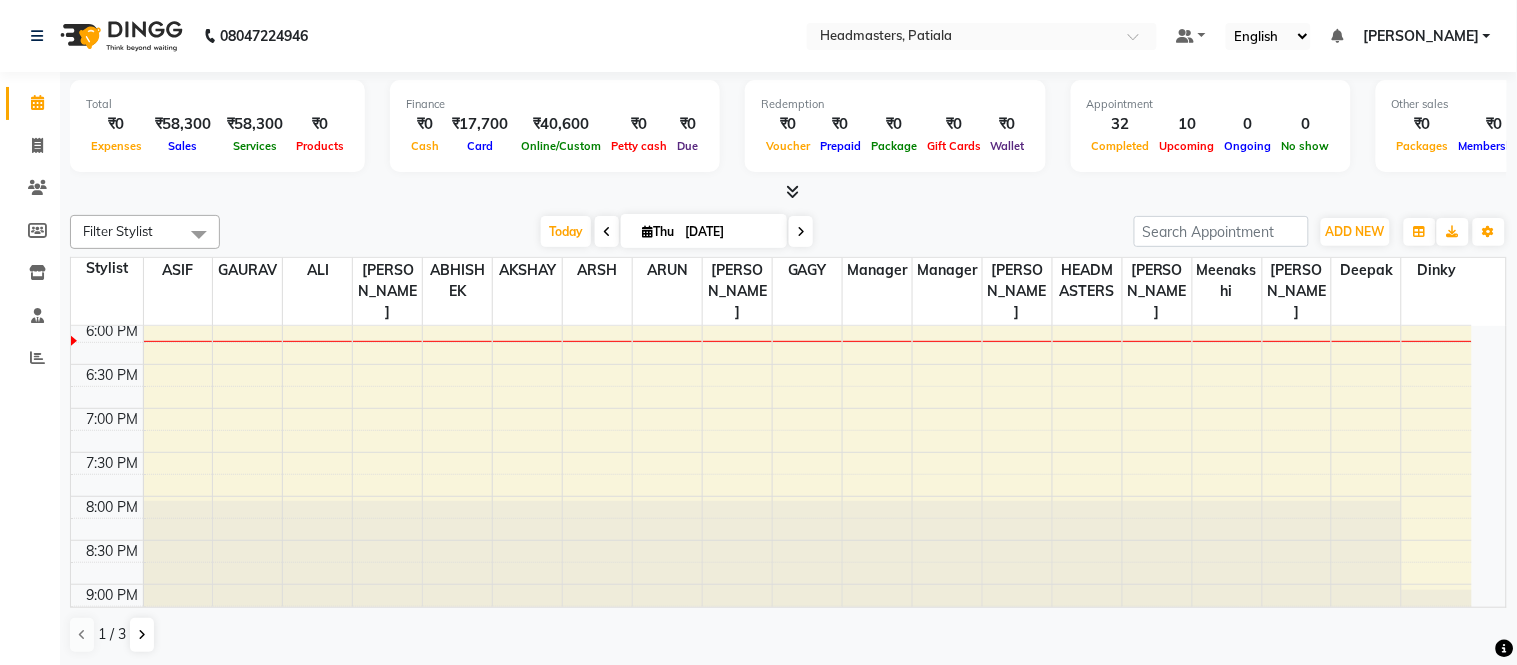 click at bounding box center (792, 191) 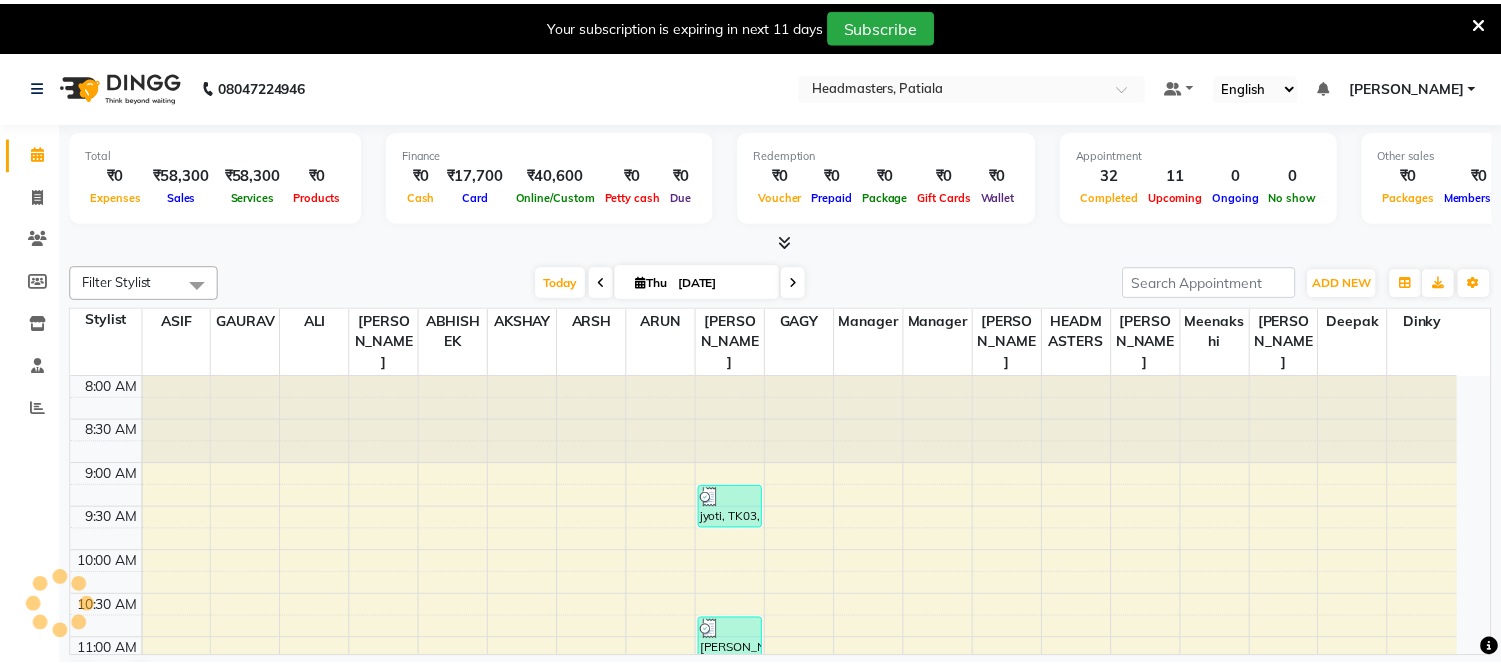 scroll, scrollTop: 0, scrollLeft: 0, axis: both 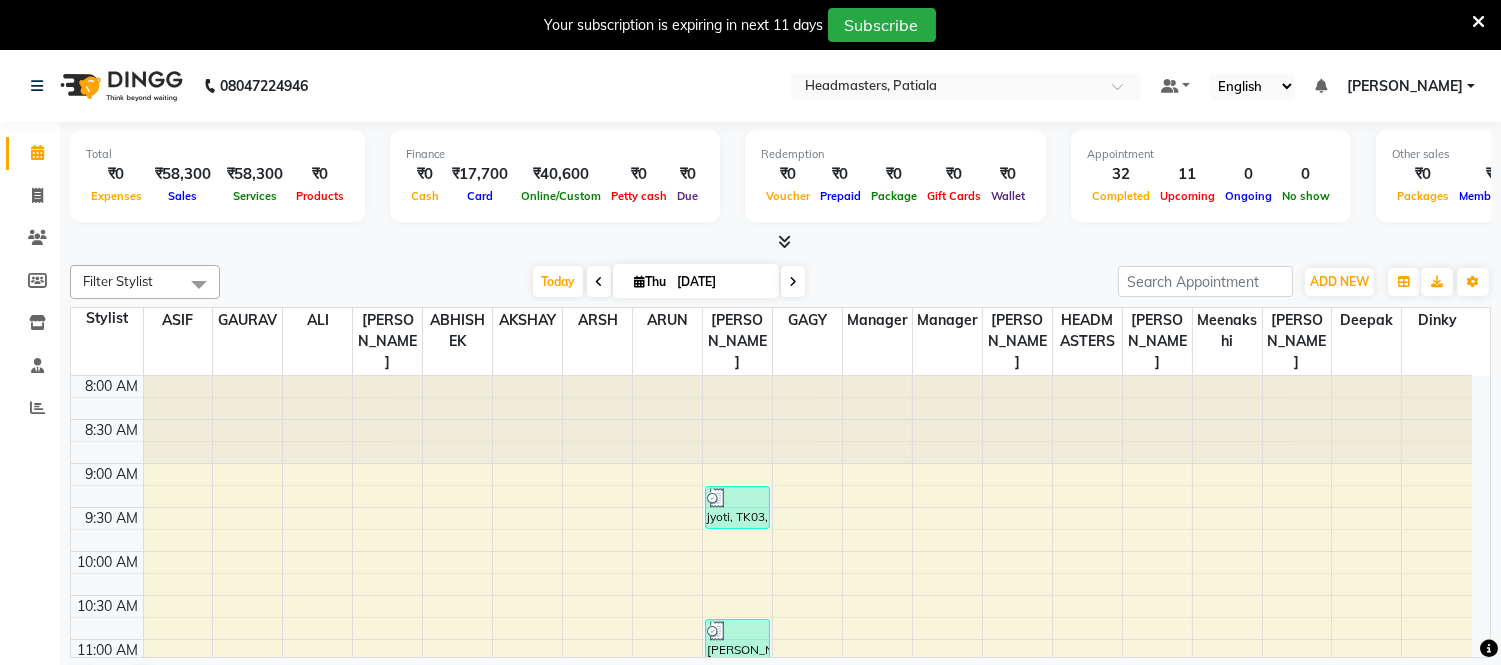 click on "Your subscription is expiring in next 11 days   Subscribe" at bounding box center [740, 25] 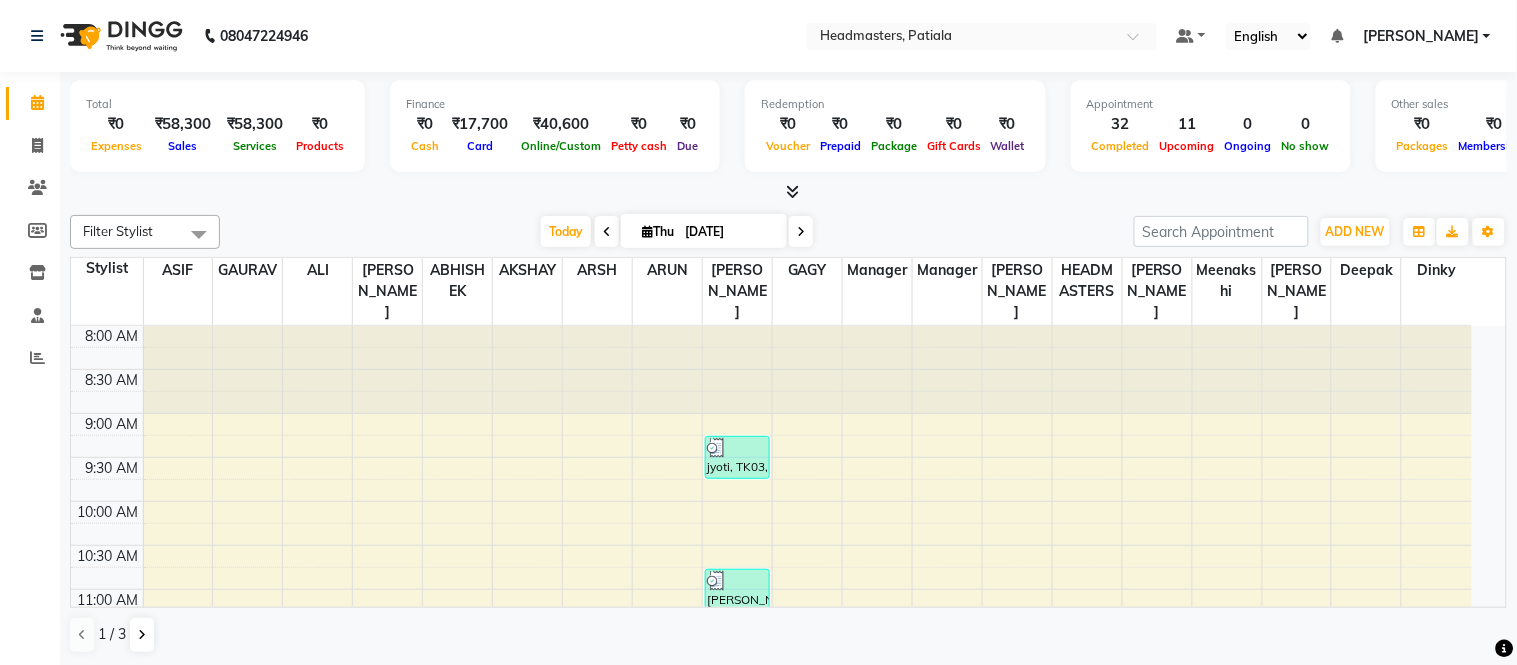 click at bounding box center [792, 191] 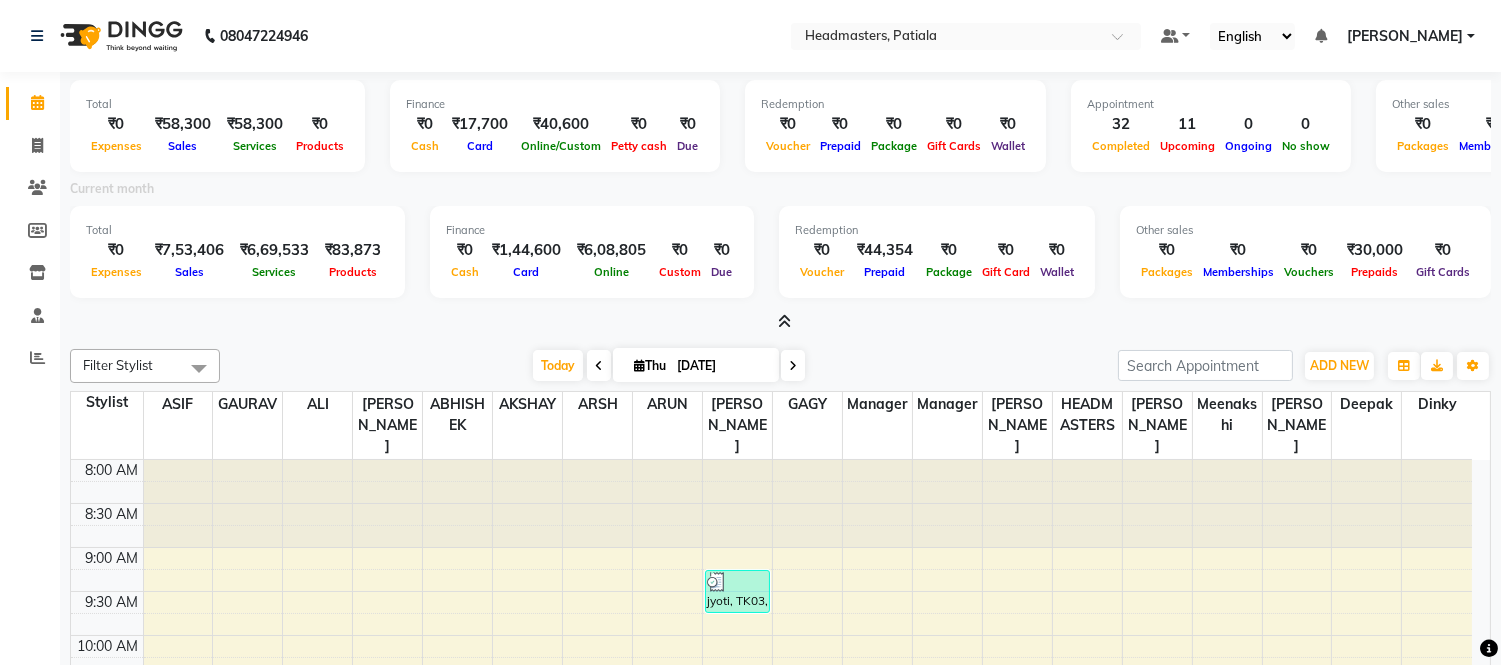 click at bounding box center [784, 321] 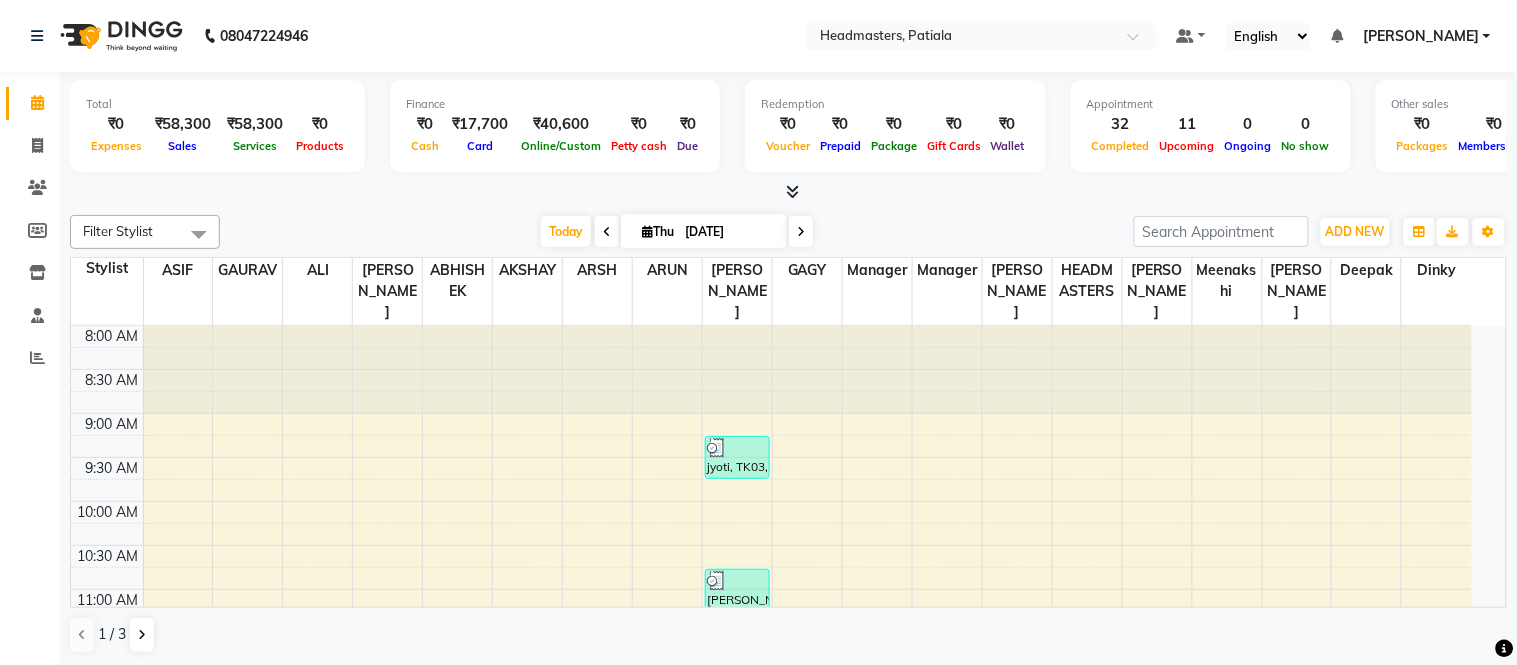 drag, startPoint x: 470, startPoint y: 185, endPoint x: 728, endPoint y: 195, distance: 258.19373 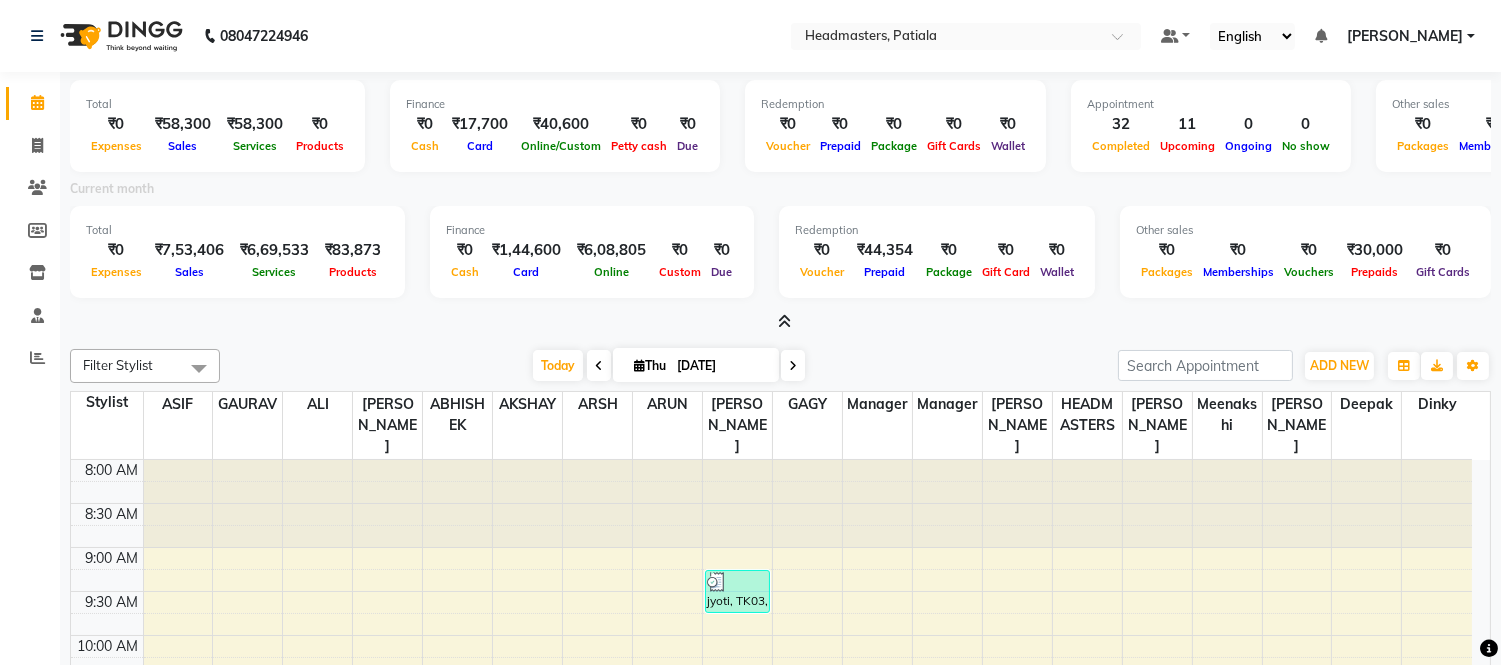 click on "08047224946 Select Location × Headmasters, Patiala Default Panel My Panel English ENGLISH Español العربية मराठी हिंदी ગુજરાતી தமிழ் 中文 Notifications nothing to show Ajay Kumar Manage Profile Change Password Sign out  Version:3.15.4" 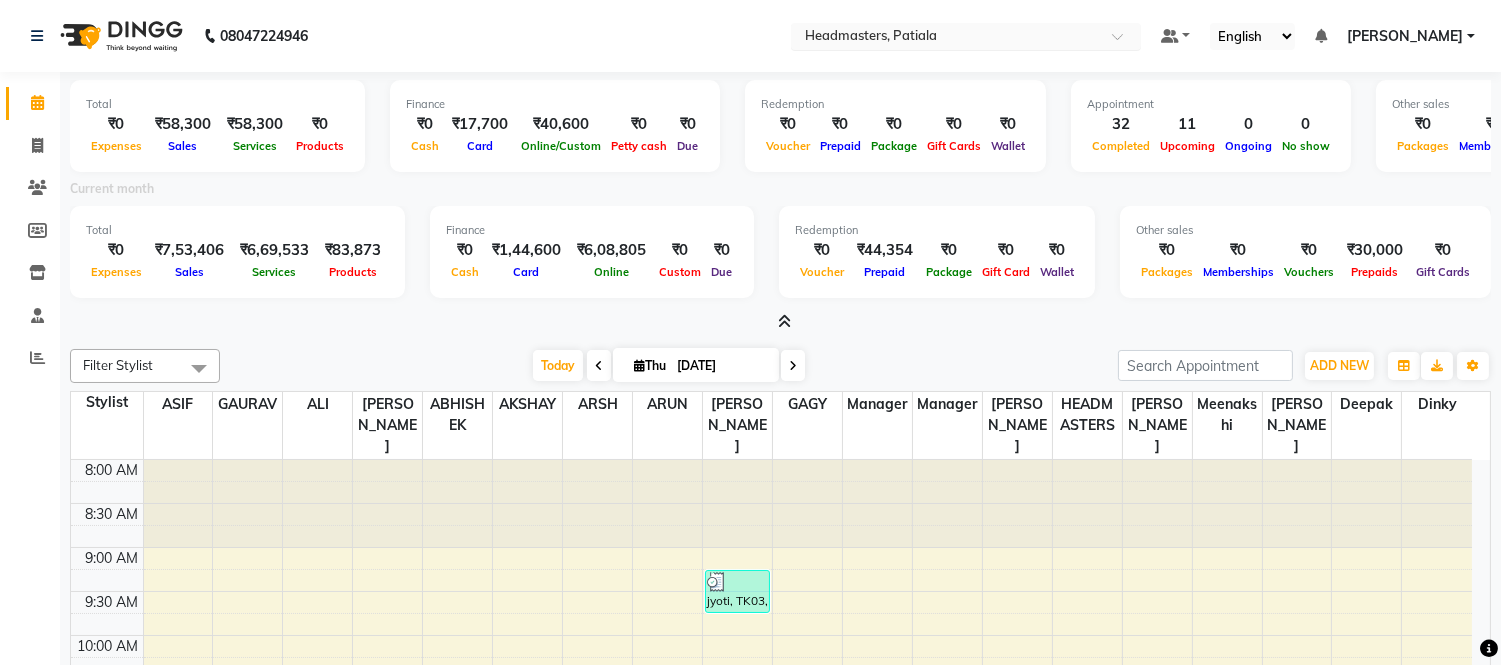 drag, startPoint x: 916, startPoint y: 31, endPoint x: 922, endPoint y: 43, distance: 13.416408 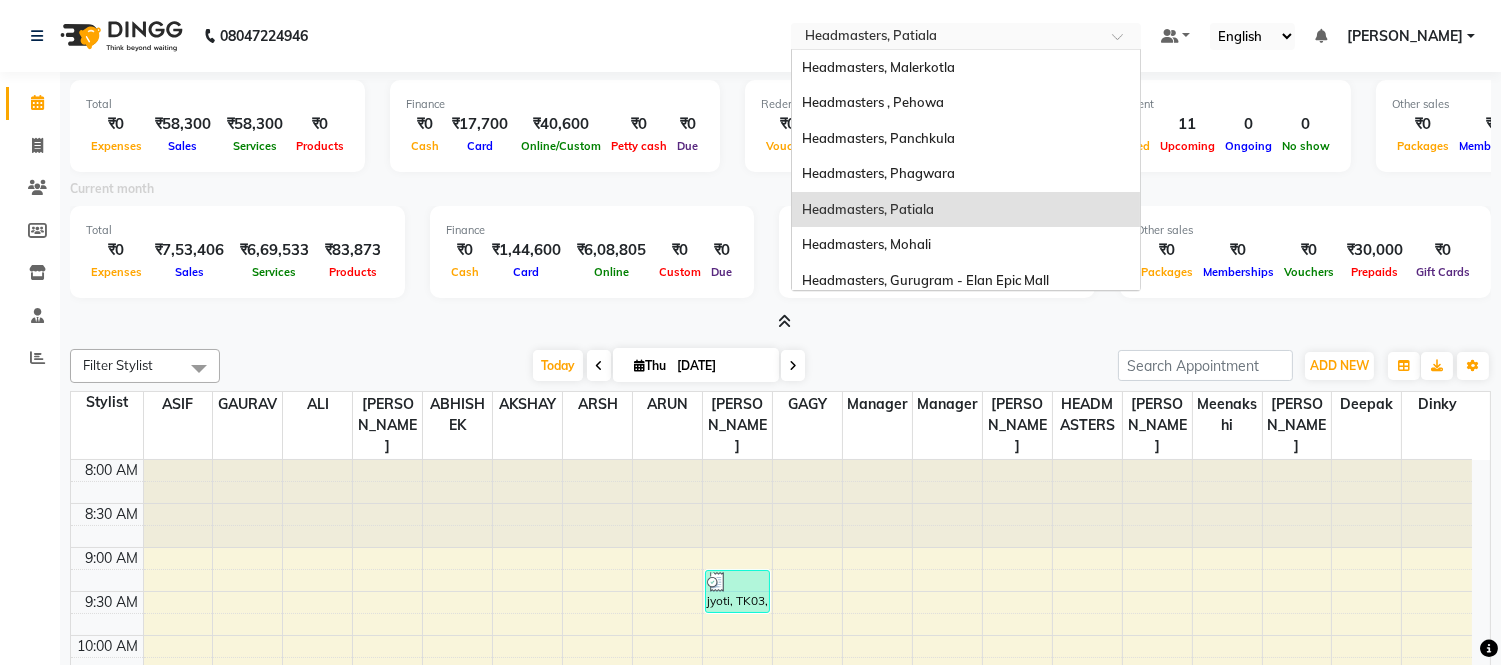 click at bounding box center (780, 322) 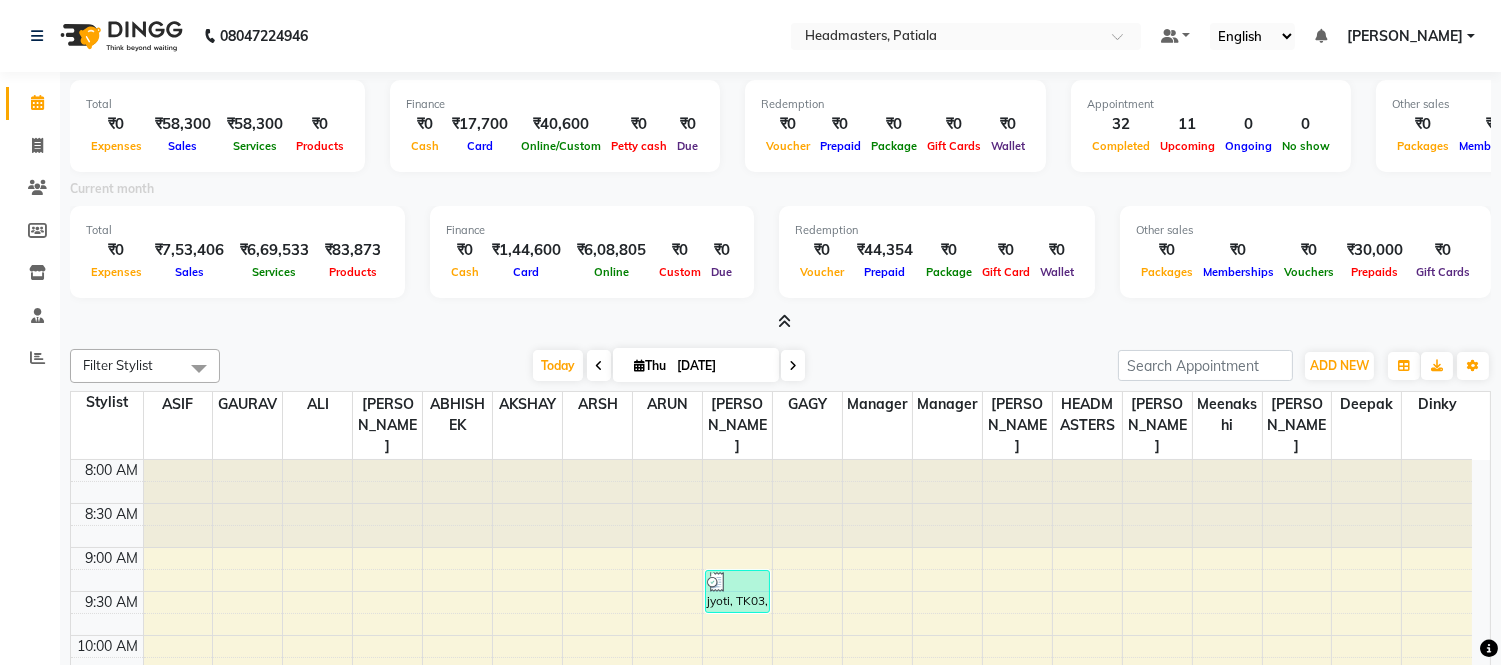 click on "08047224946 Select Location × Headmasters, Patiala Default Panel My Panel English ENGLISH Español العربية मराठी हिंदी ગુજરાતી தமிழ் 中文 Notifications nothing to show Ajay Kumar Manage Profile Change Password Sign out  Version:3.15.4" 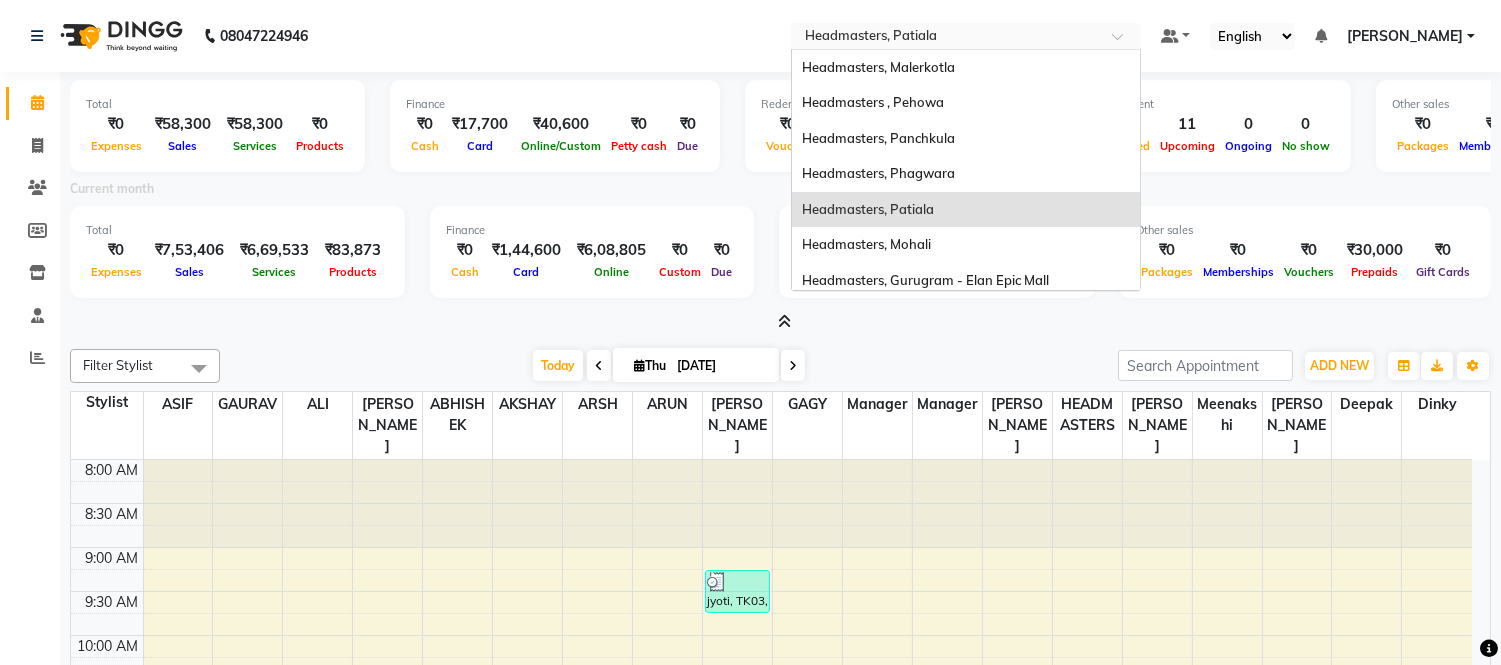 click at bounding box center [946, 38] 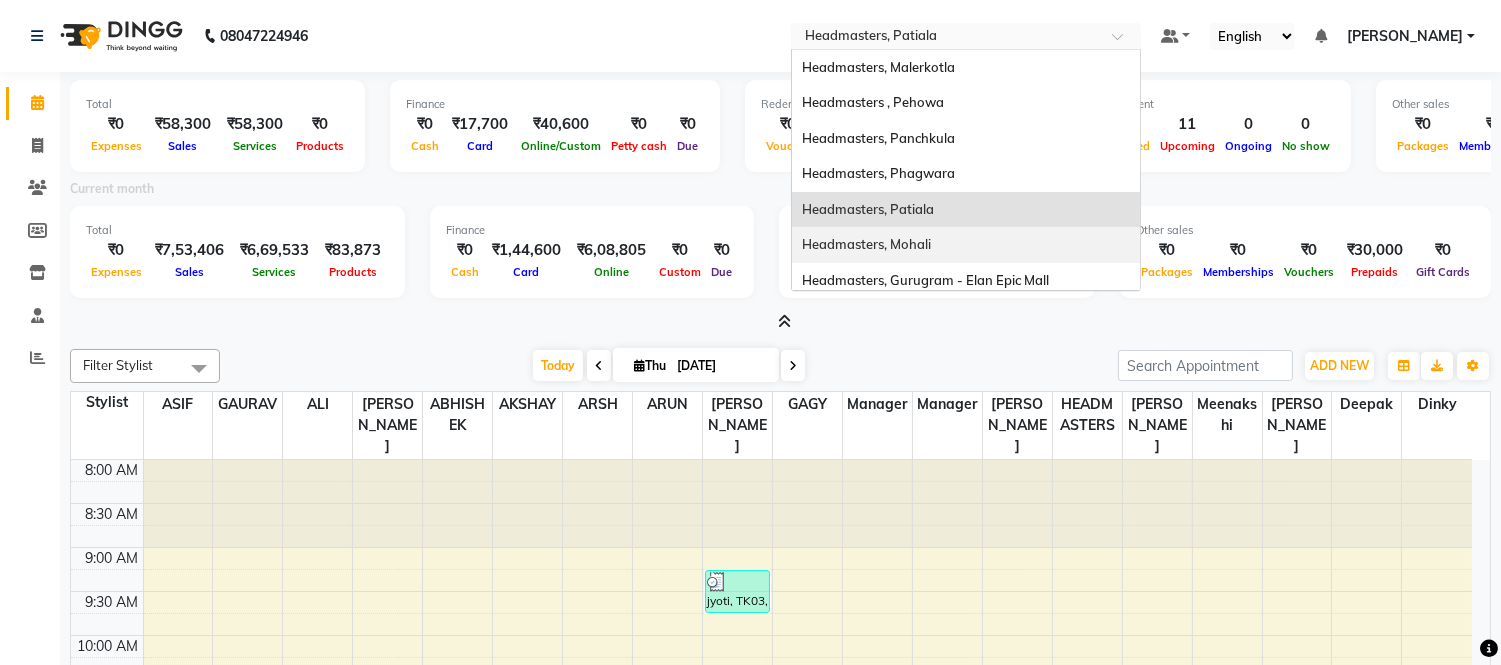 click on "Headmasters, Mohali" at bounding box center [866, 244] 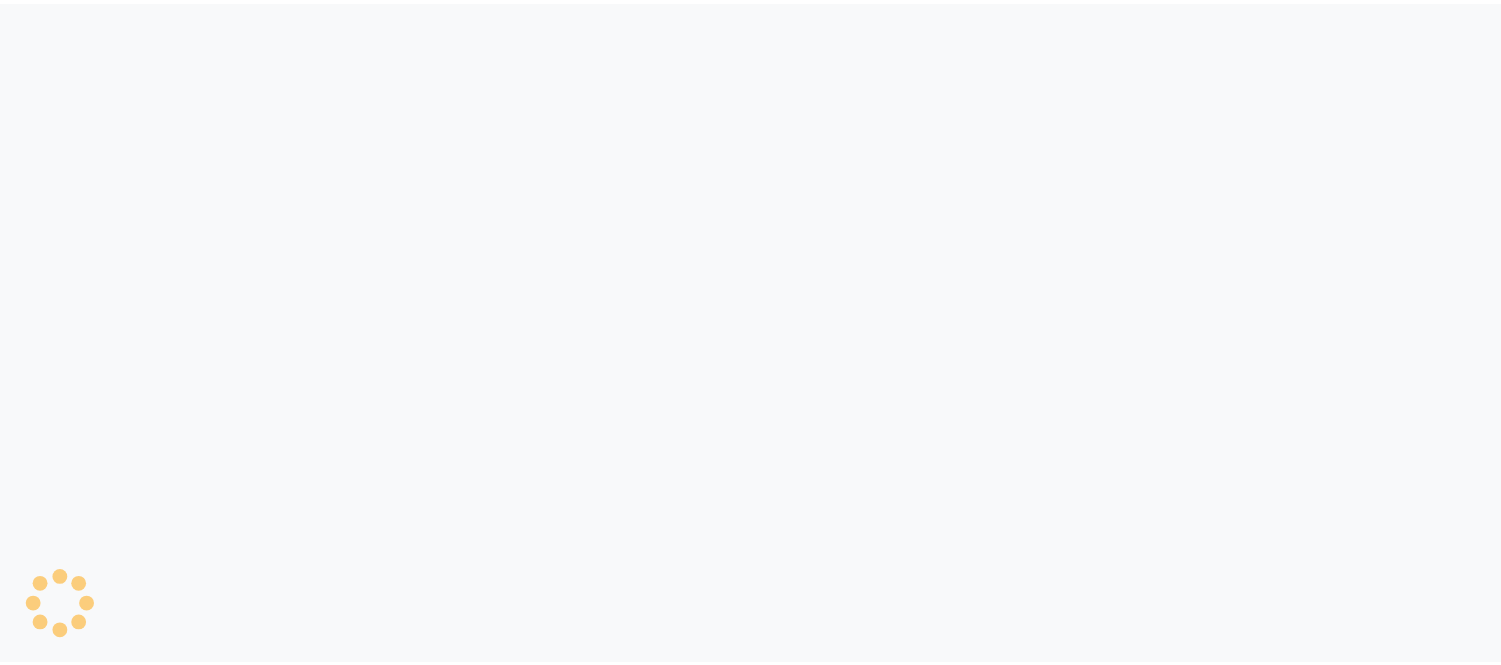 scroll, scrollTop: 0, scrollLeft: 0, axis: both 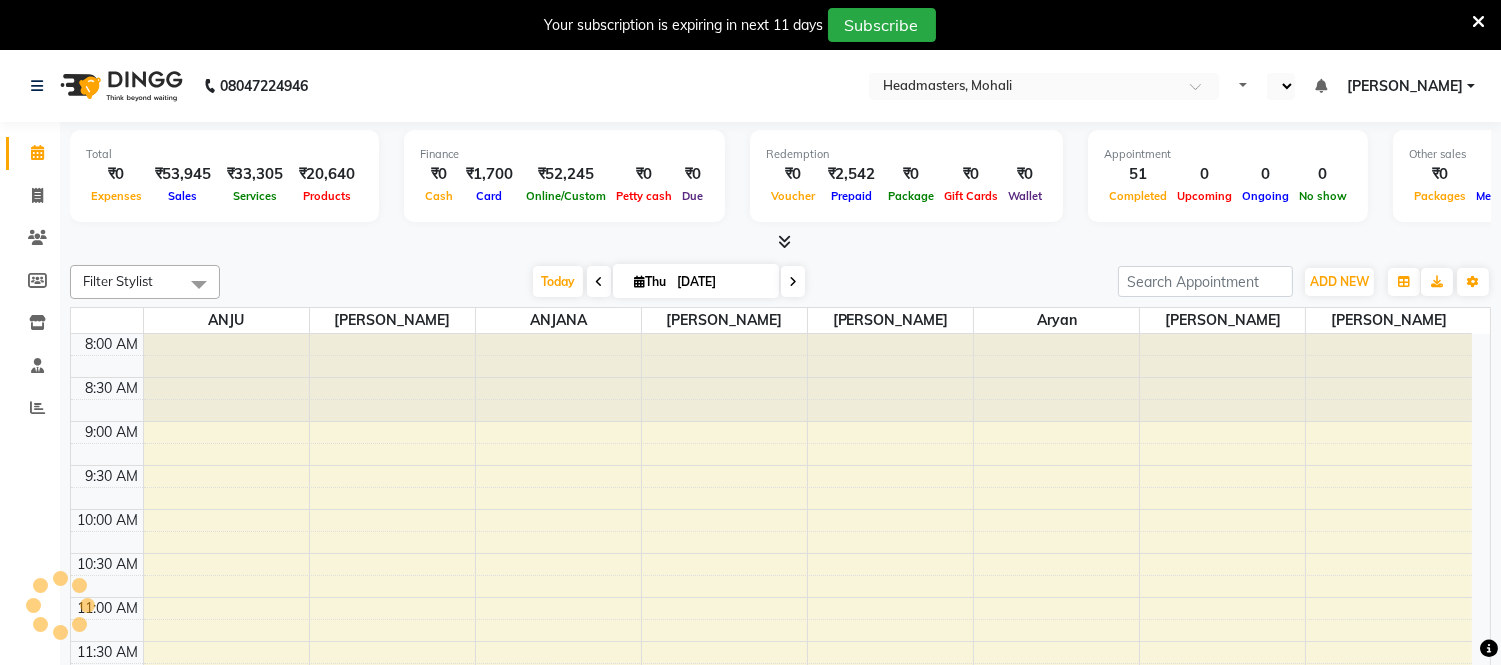 select on "en" 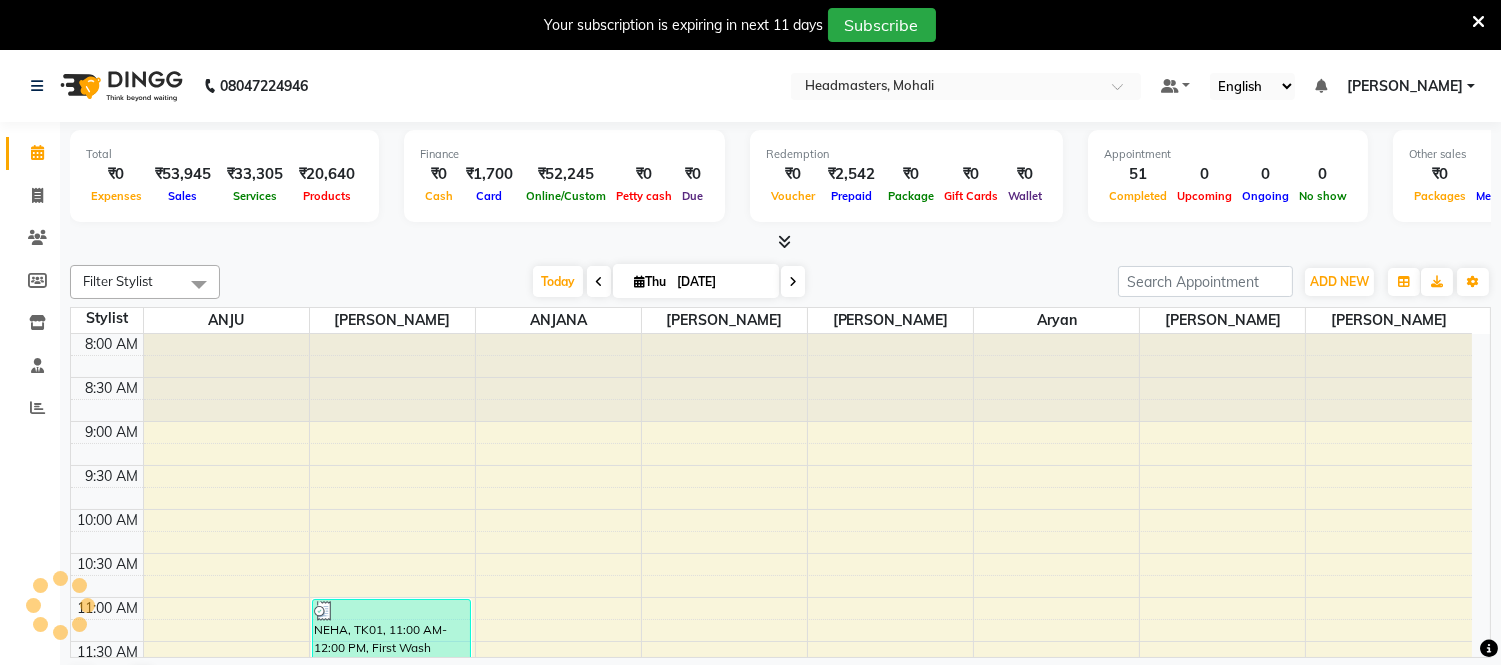 scroll, scrollTop: 0, scrollLeft: 0, axis: both 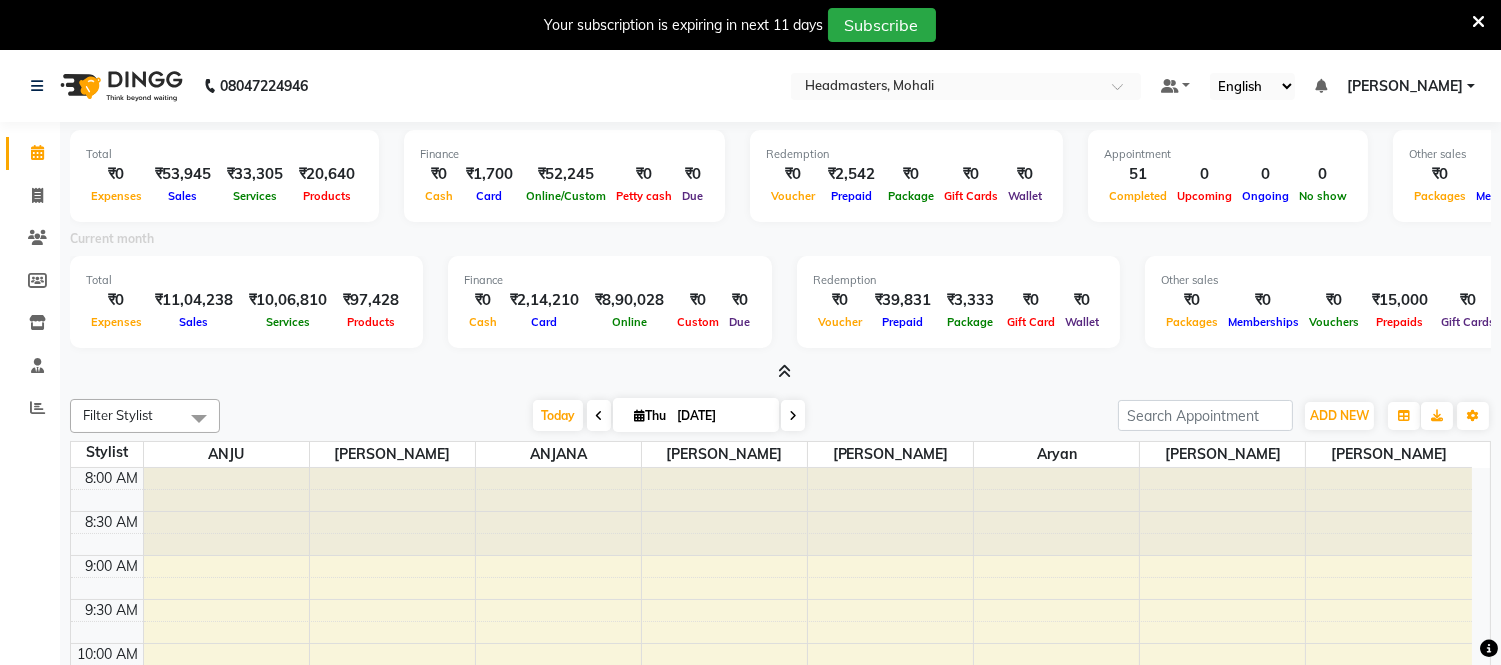 click at bounding box center (1478, 22) 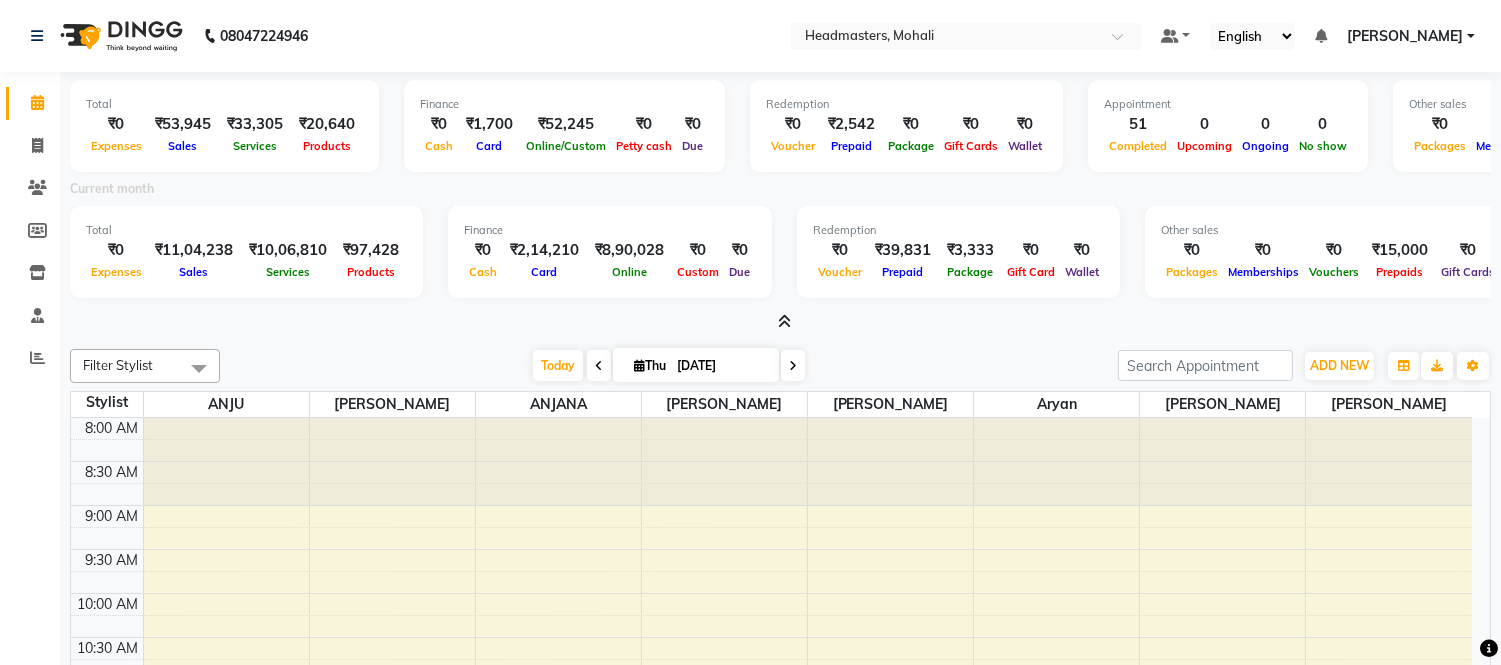 click at bounding box center [784, 321] 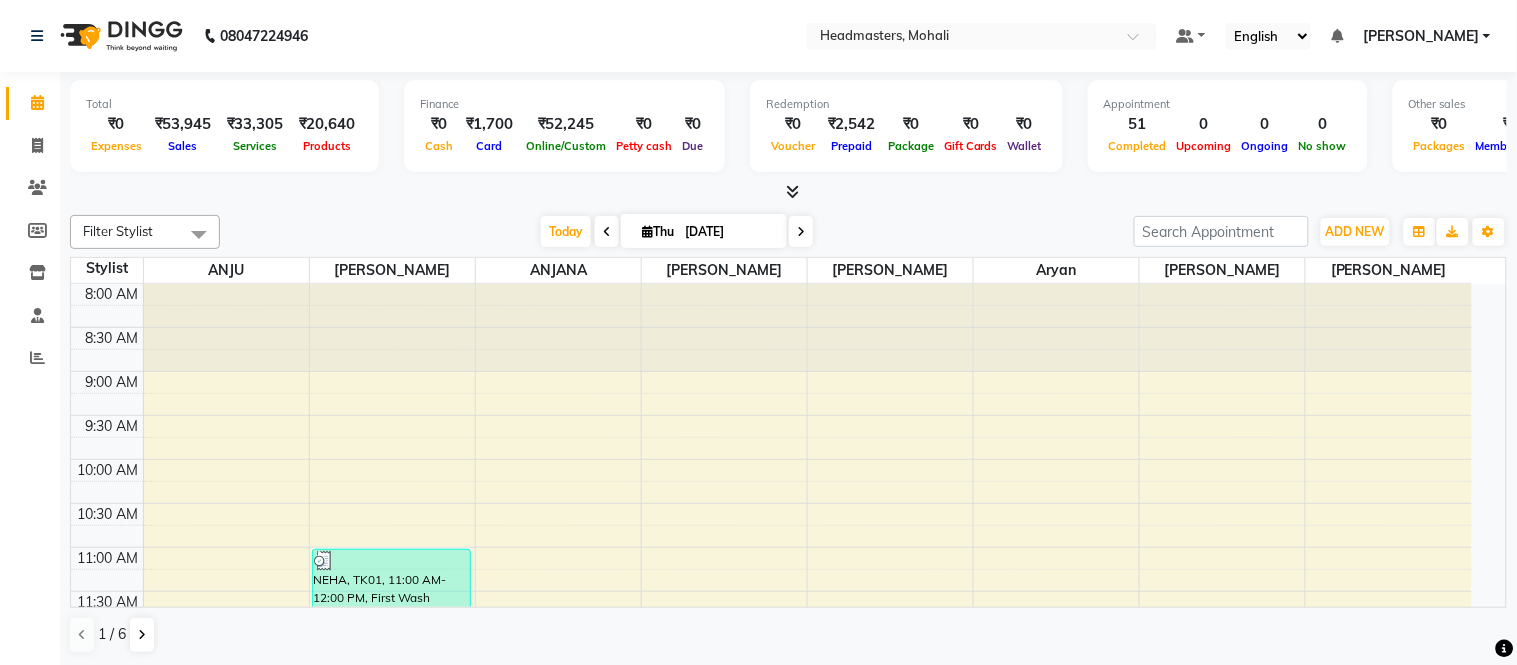 click on "Today  Thu 10-07-2025" at bounding box center (677, 232) 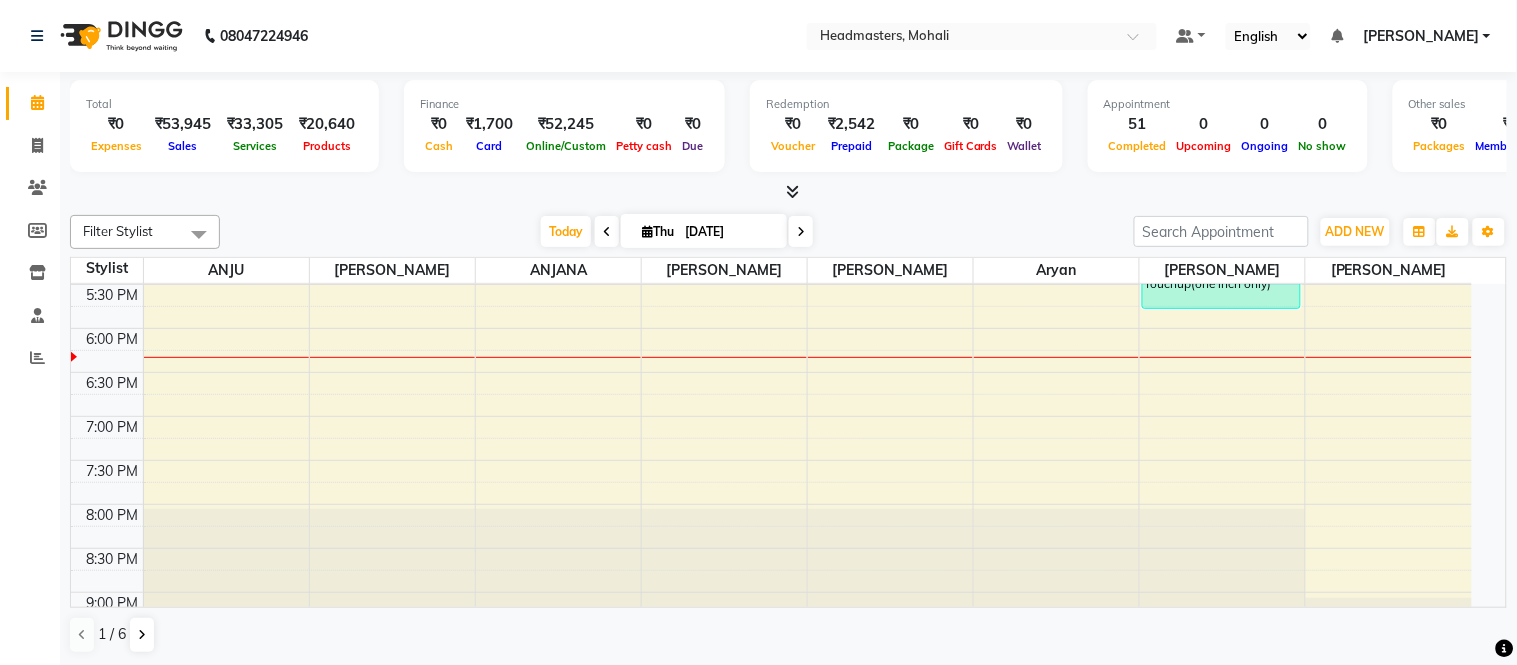 scroll, scrollTop: 914, scrollLeft: 0, axis: vertical 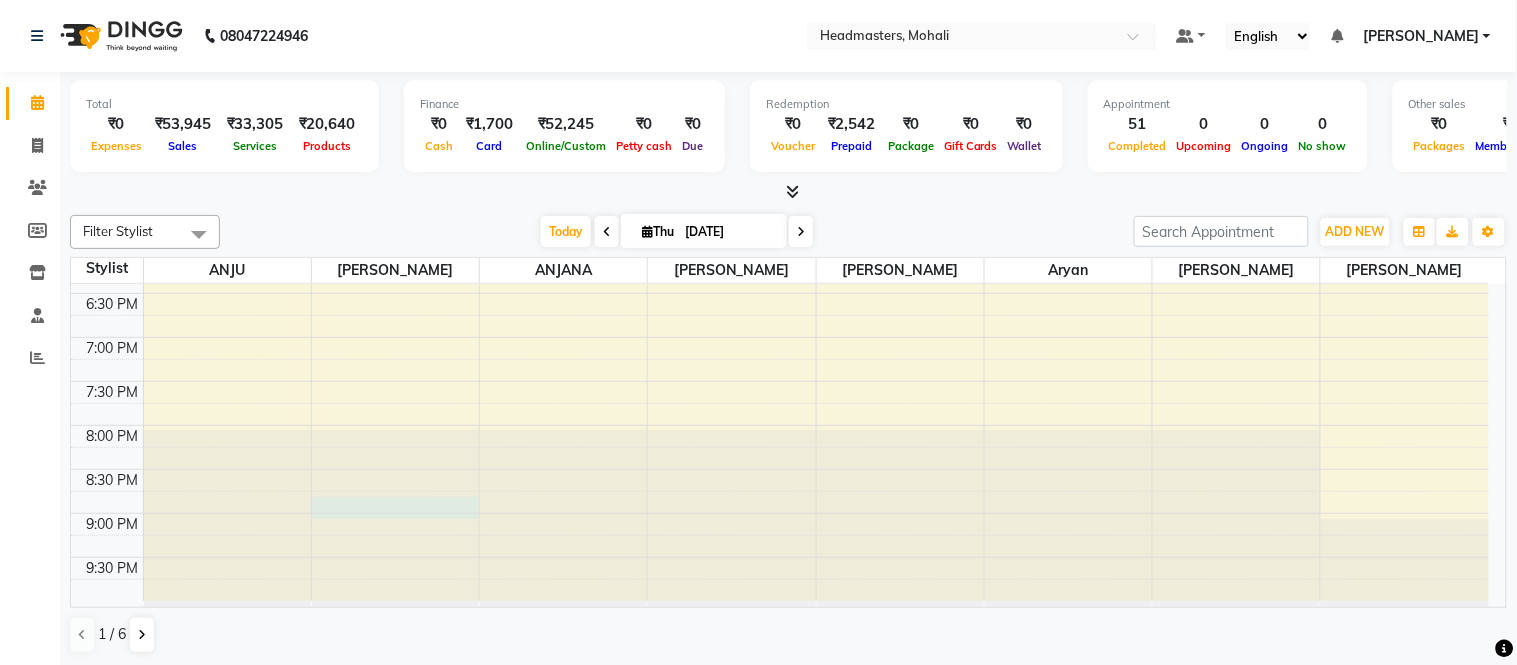 click at bounding box center (395, -630) 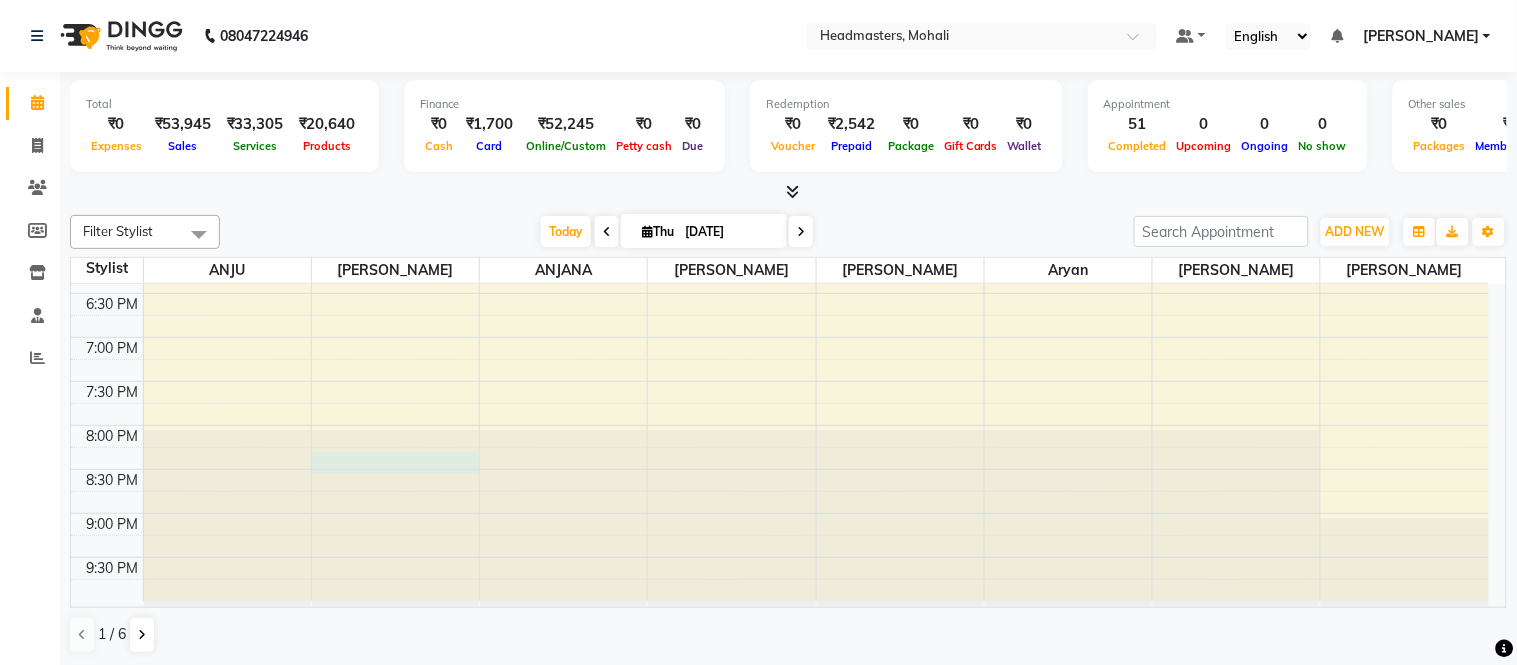 click at bounding box center (395, -630) 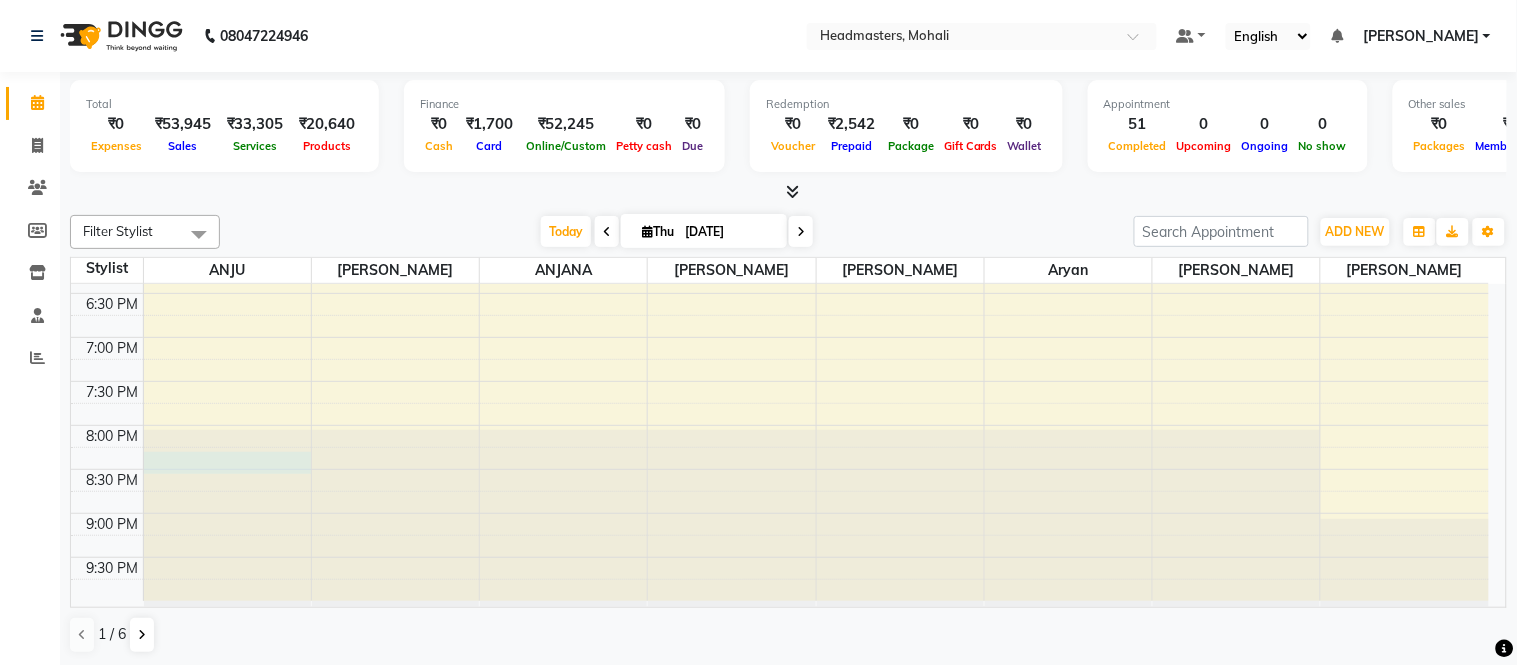 click at bounding box center (227, -630) 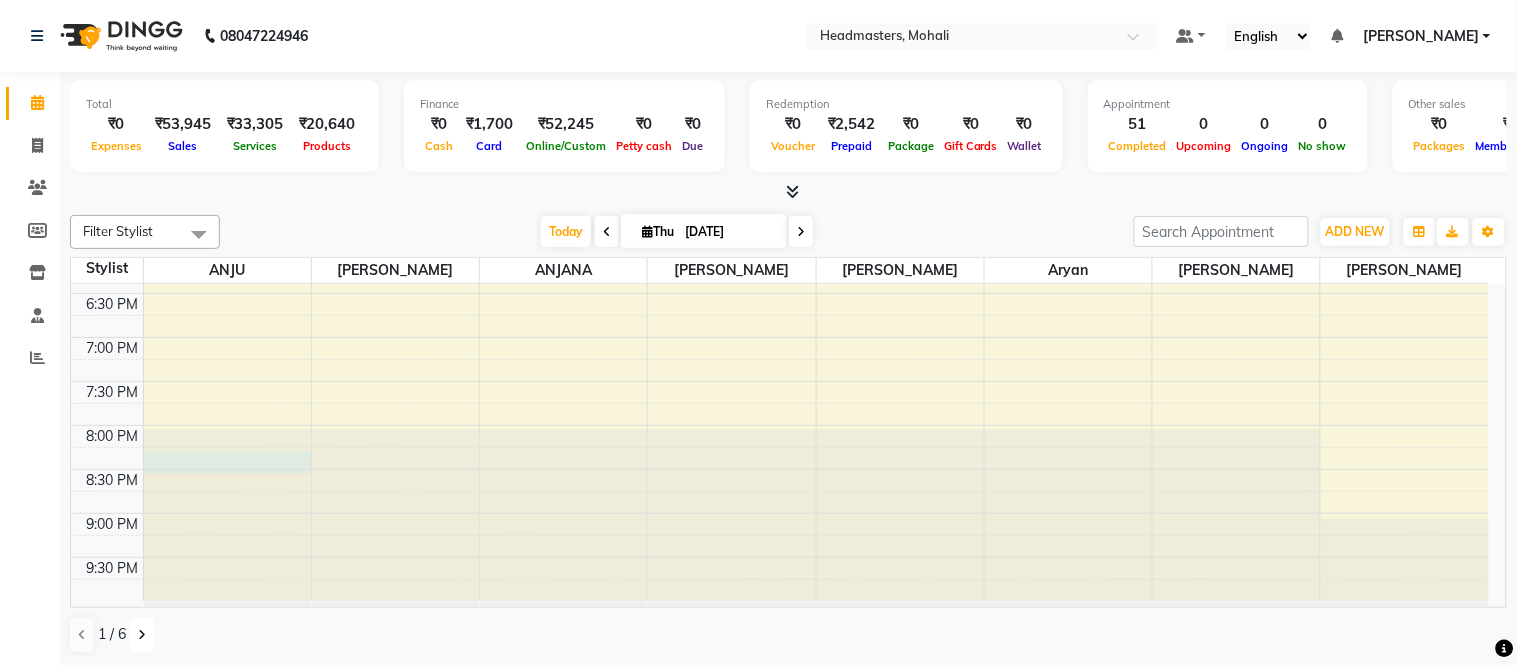 click at bounding box center (142, 635) 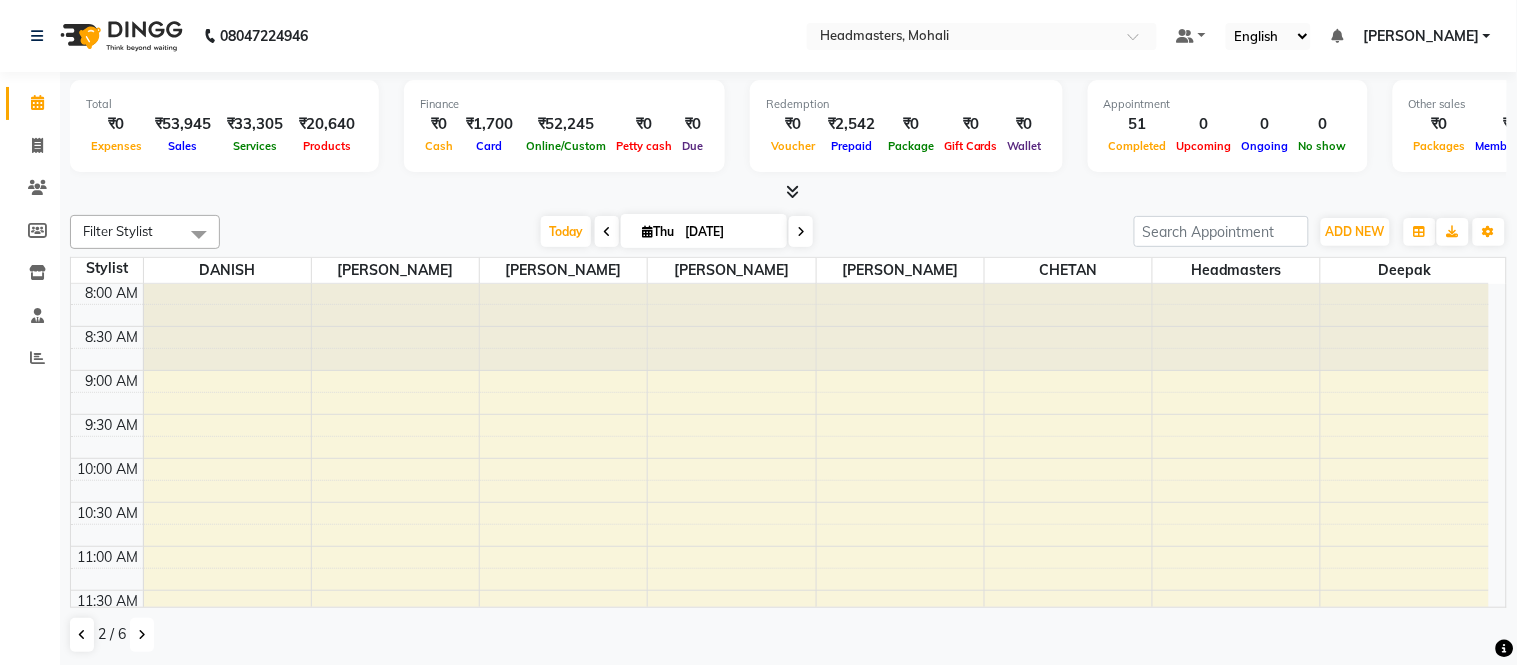 scroll, scrollTop: 0, scrollLeft: 0, axis: both 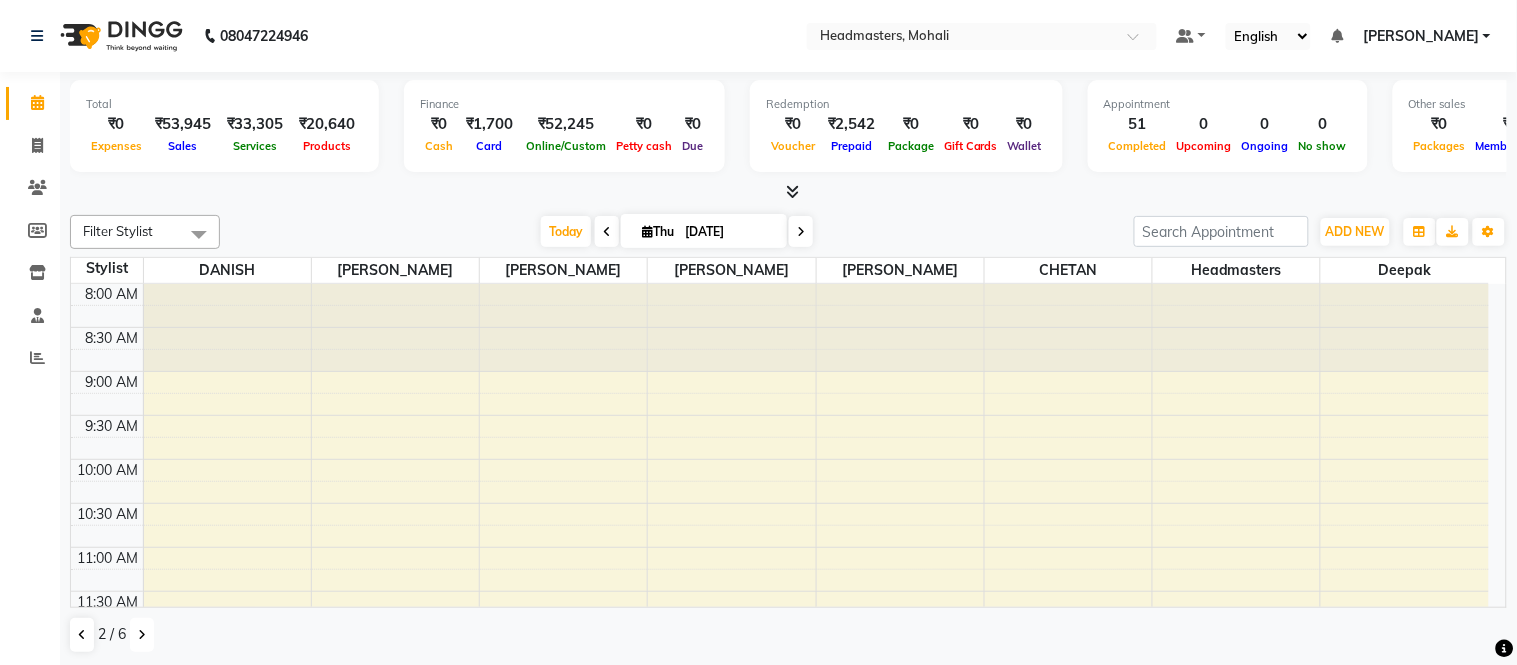 click at bounding box center [142, 635] 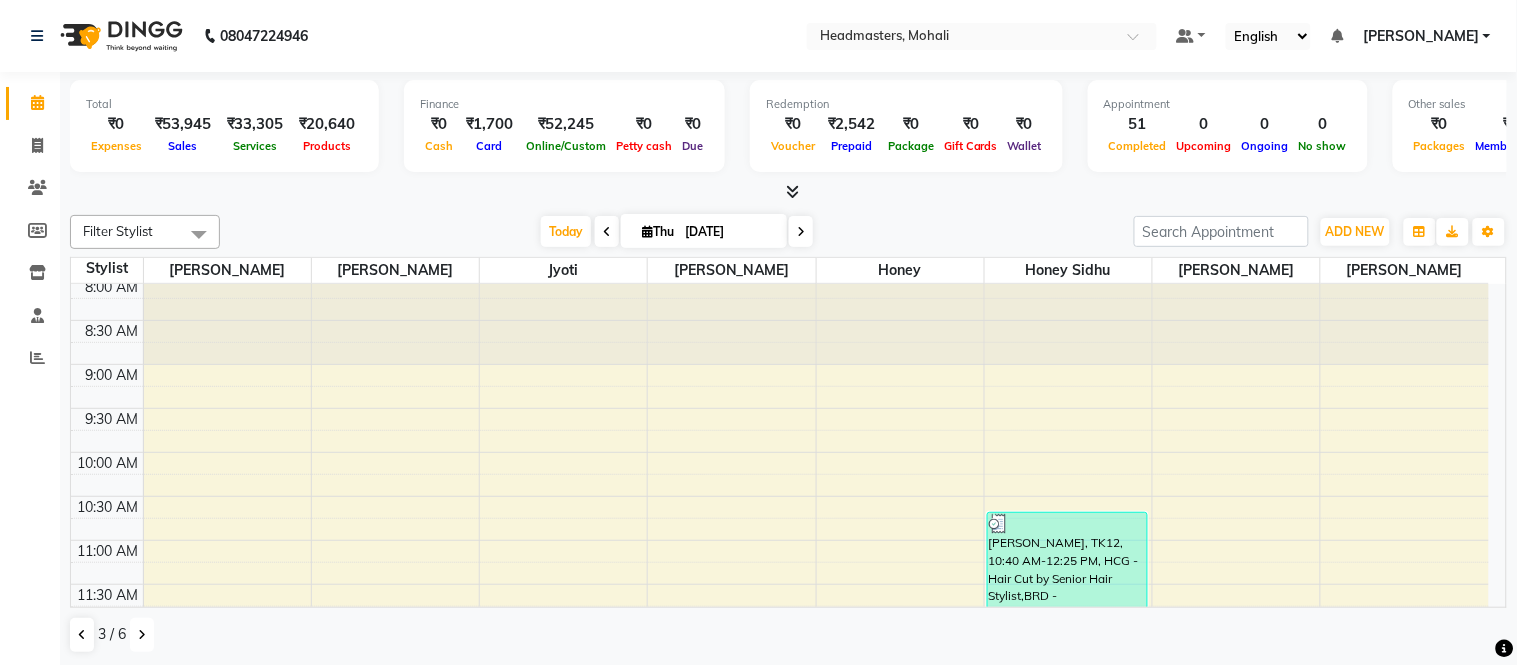 scroll, scrollTop: 0, scrollLeft: 0, axis: both 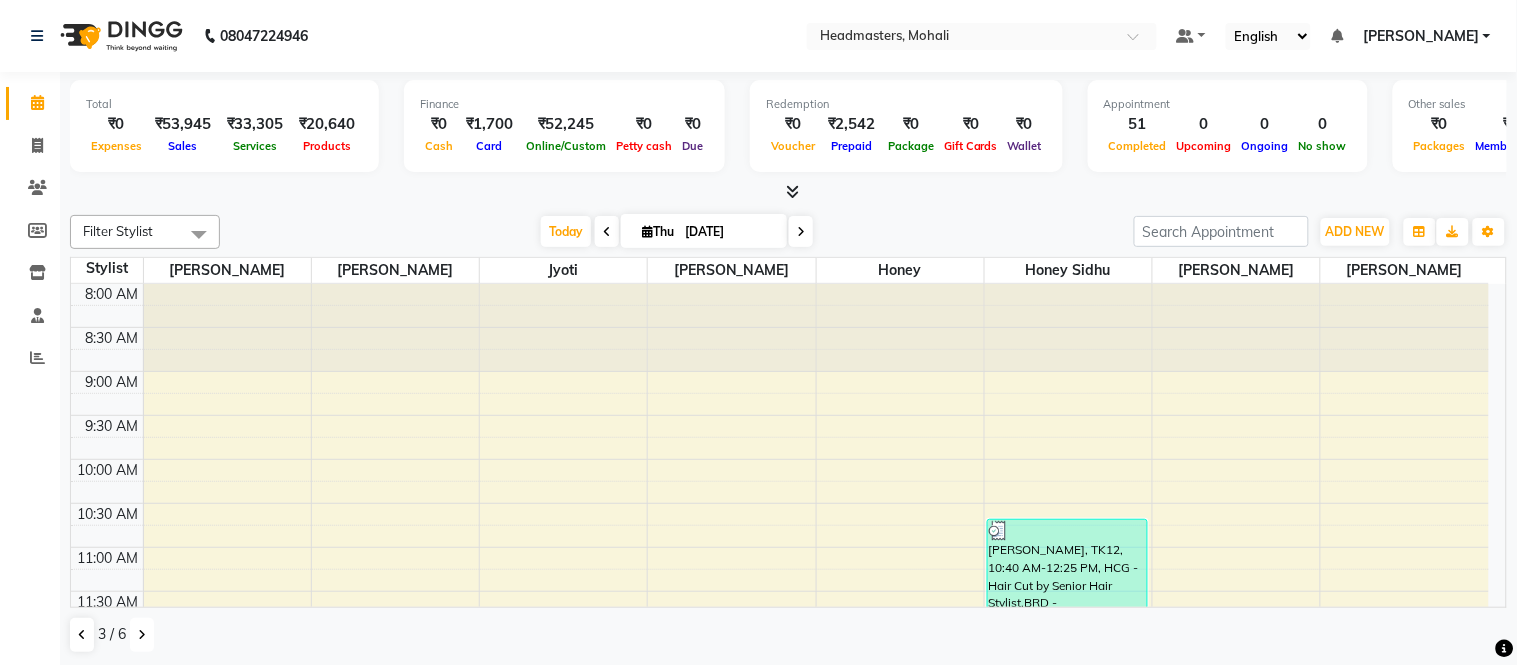 click at bounding box center (142, 635) 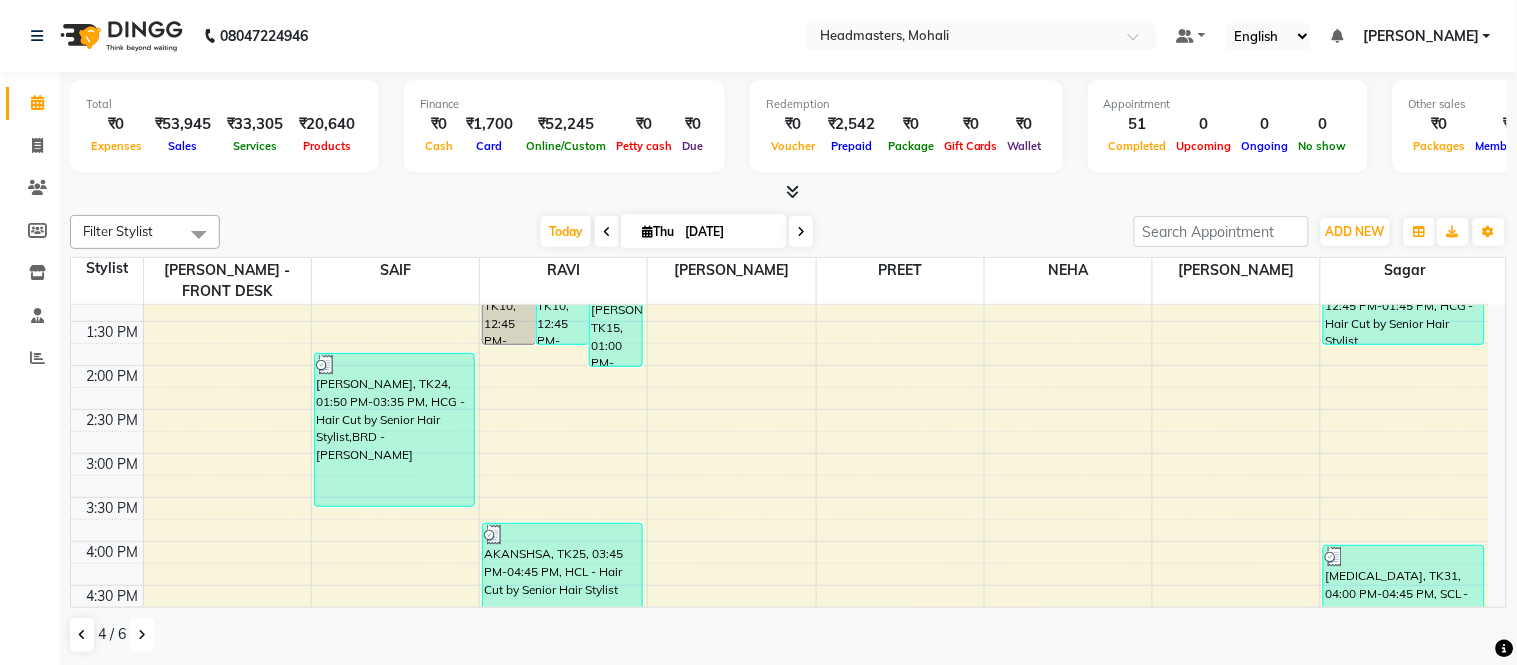 scroll, scrollTop: 777, scrollLeft: 0, axis: vertical 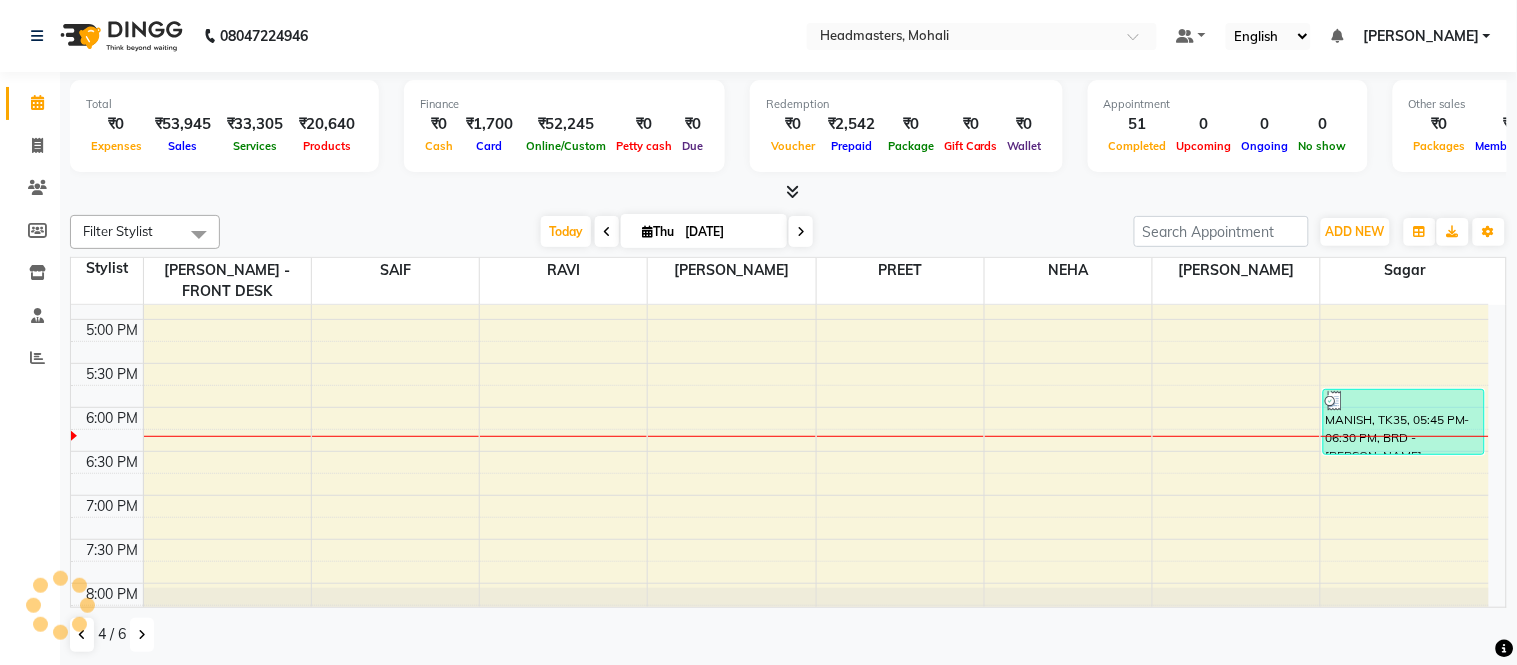 click at bounding box center [142, 635] 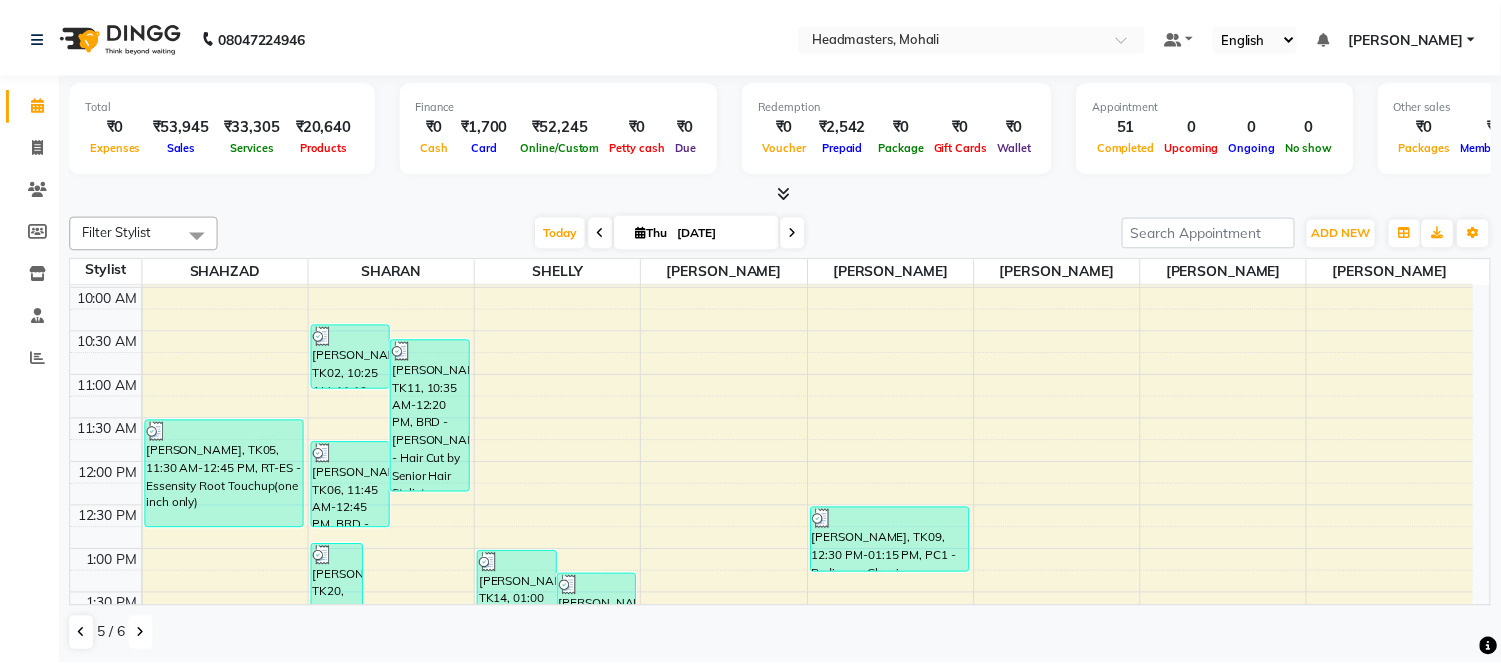 scroll, scrollTop: 111, scrollLeft: 0, axis: vertical 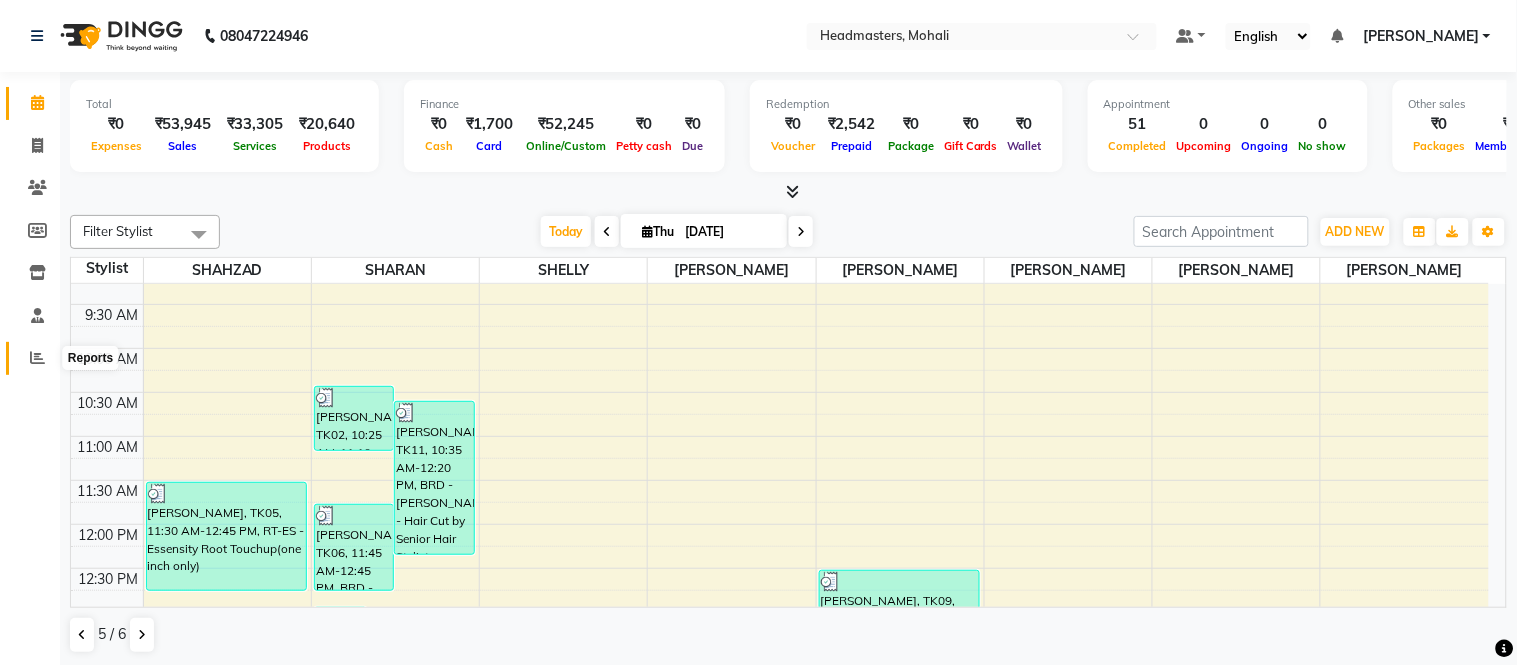 click 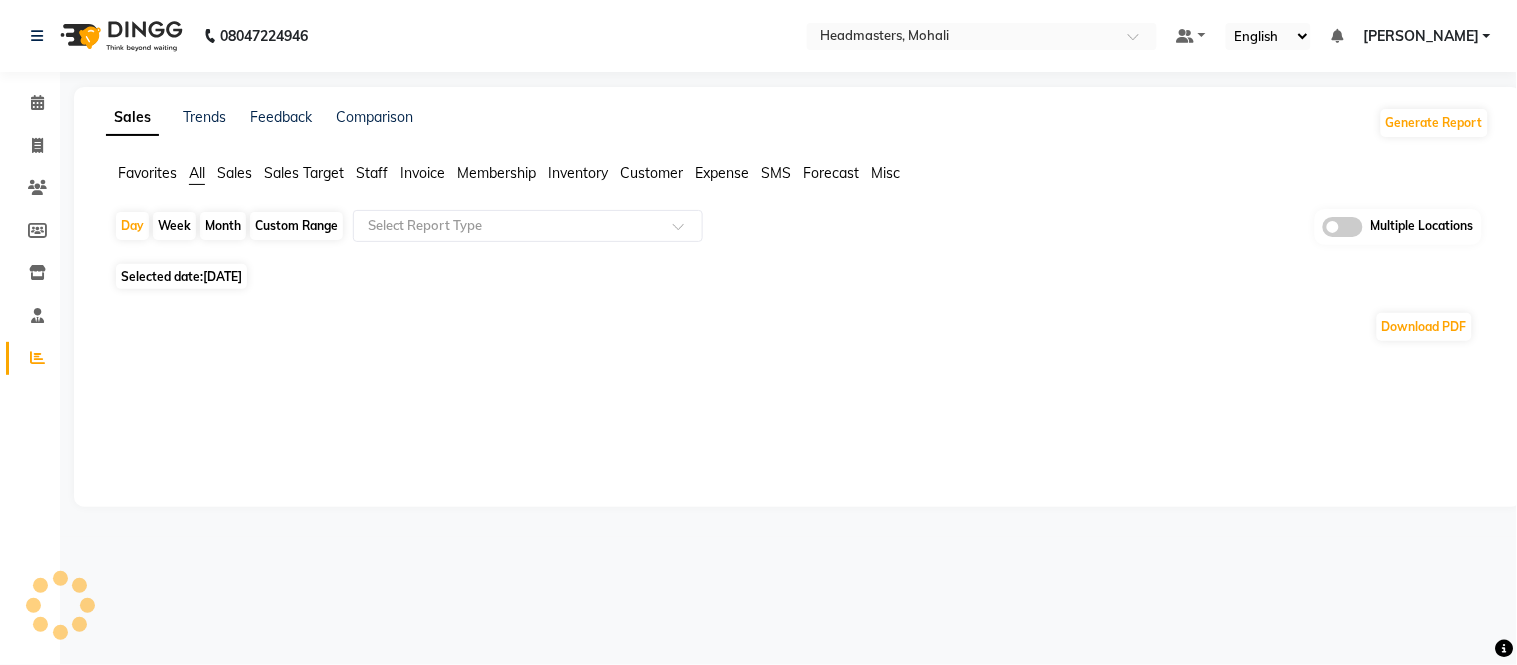click on "Staff" 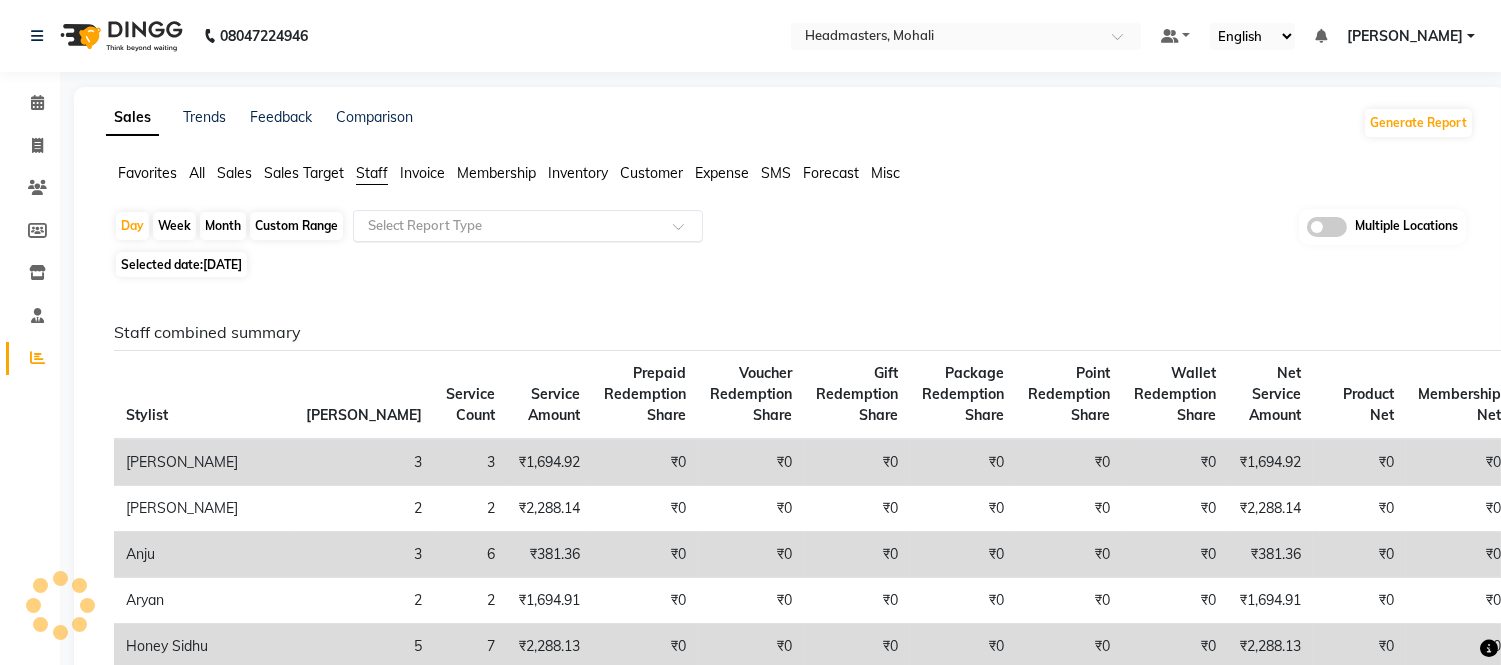 click 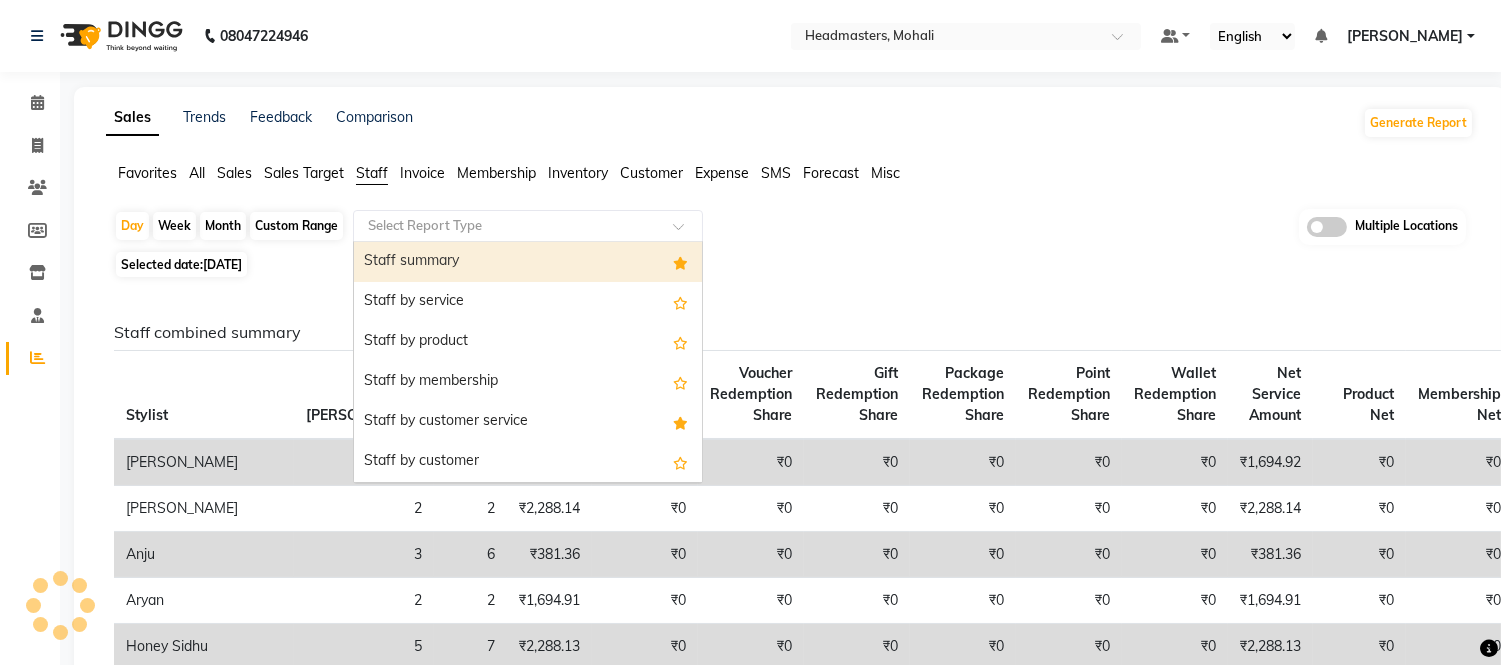 click on "Staff summary" at bounding box center (528, 262) 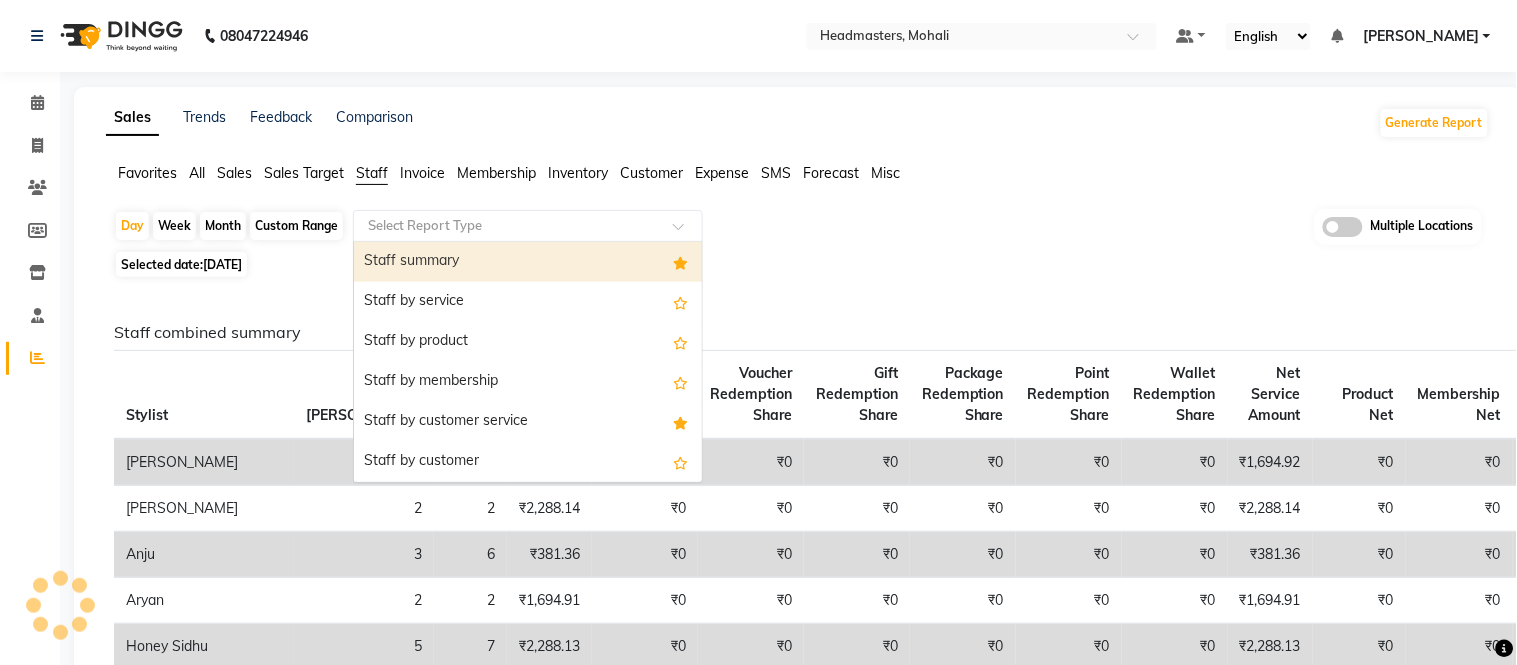 select on "full_report" 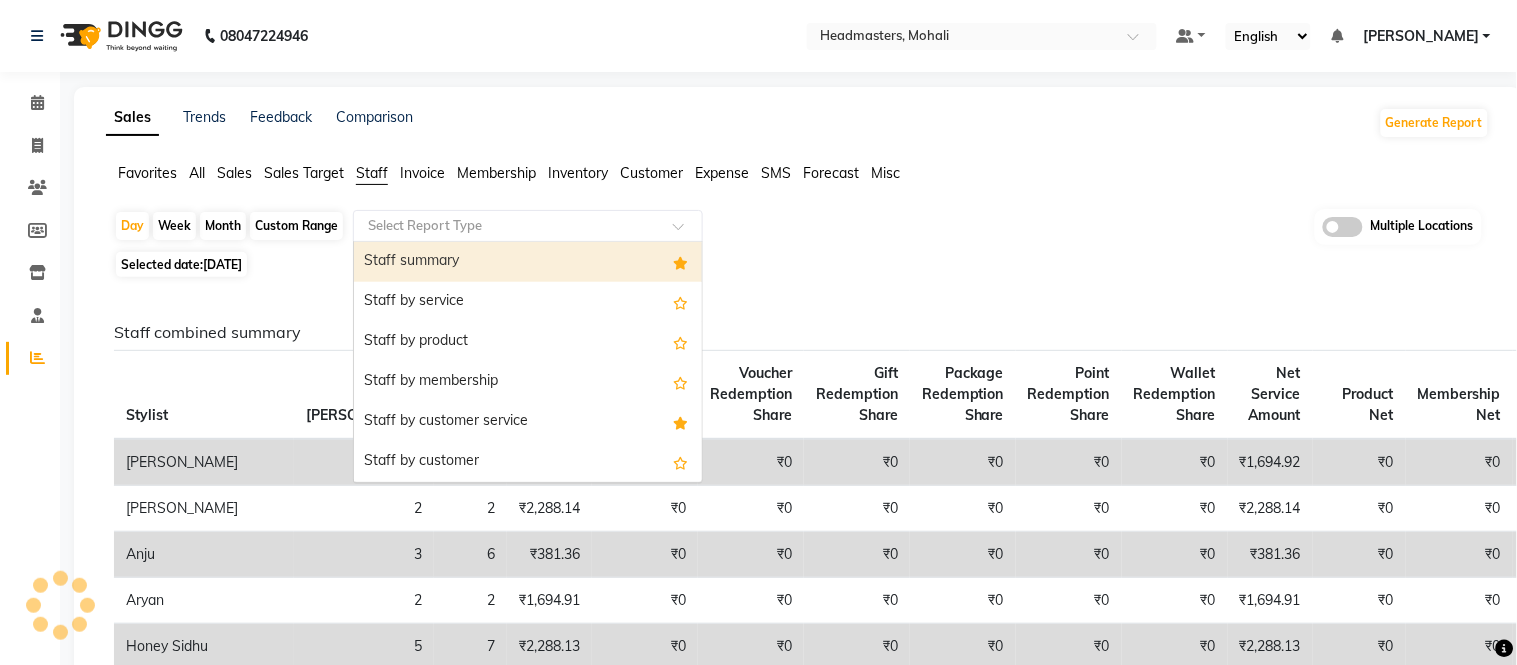 select on "csv" 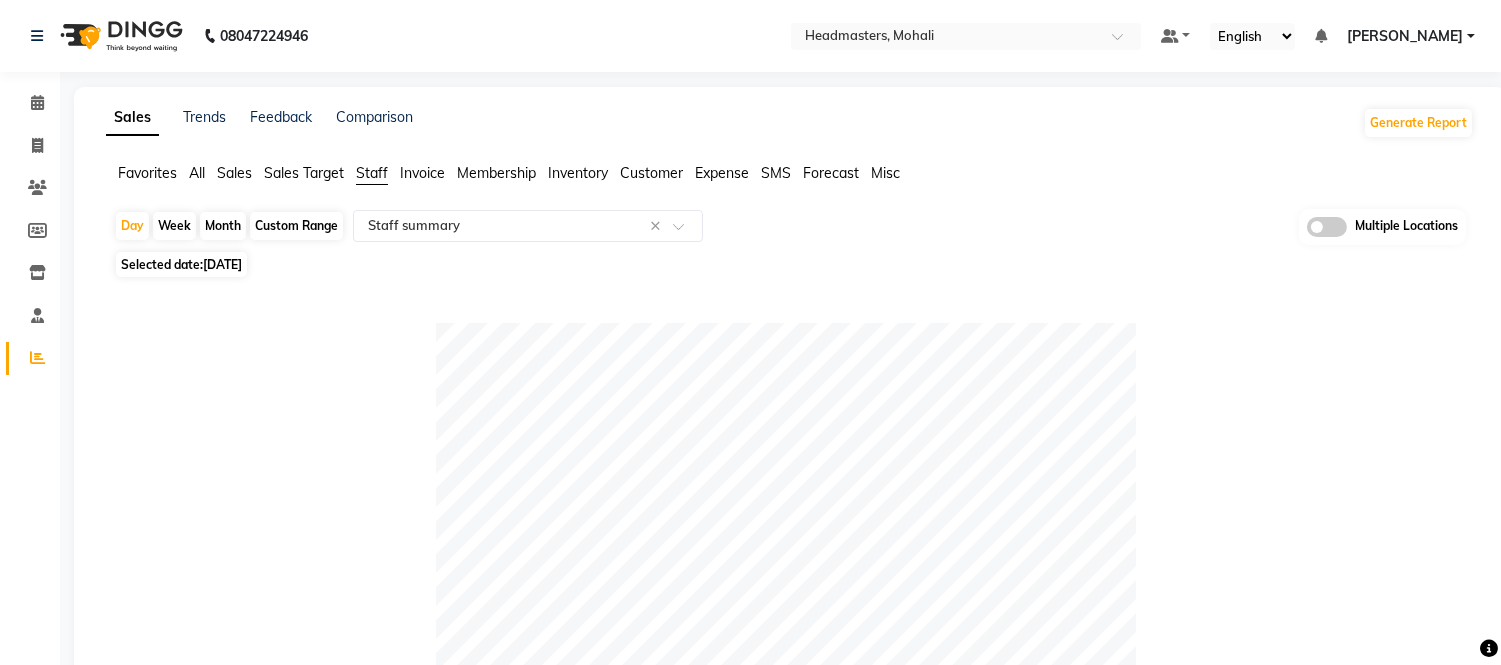drag, startPoint x: 230, startPoint y: 263, endPoint x: 231, endPoint y: 277, distance: 14.035668 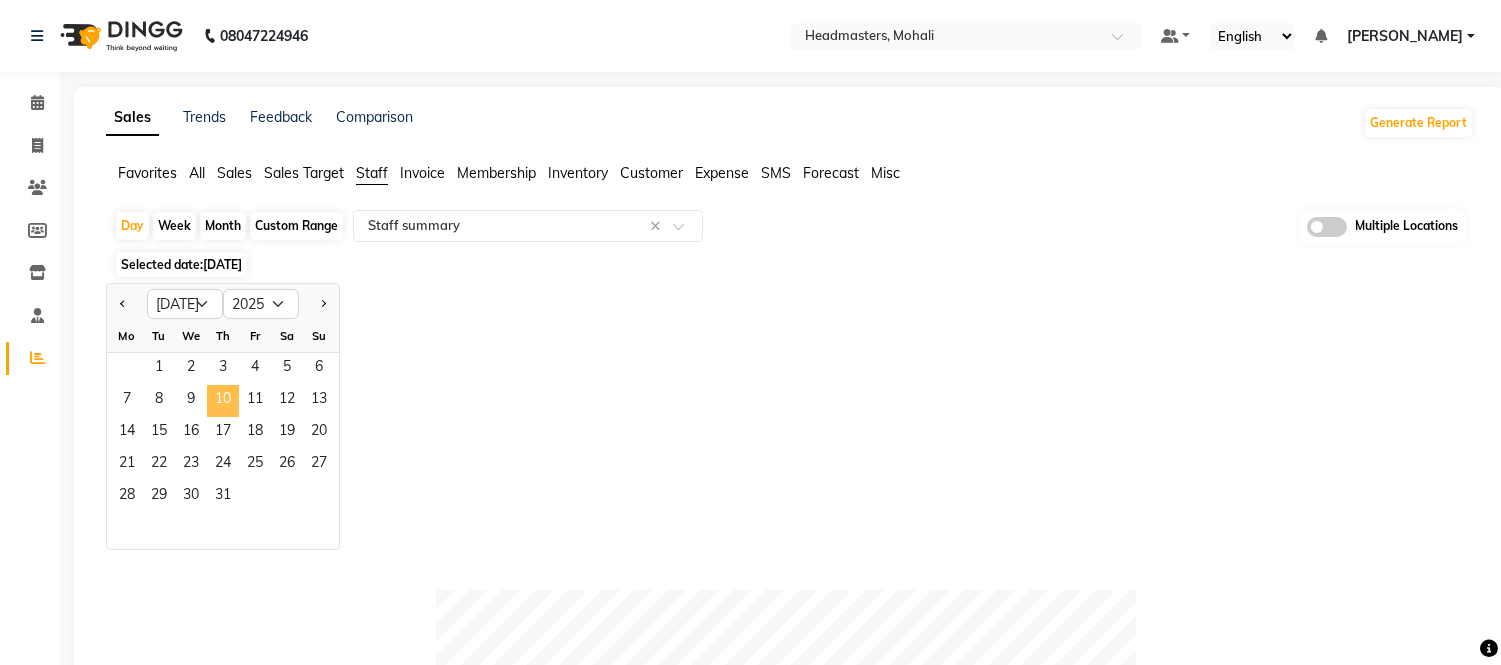 click on "10" 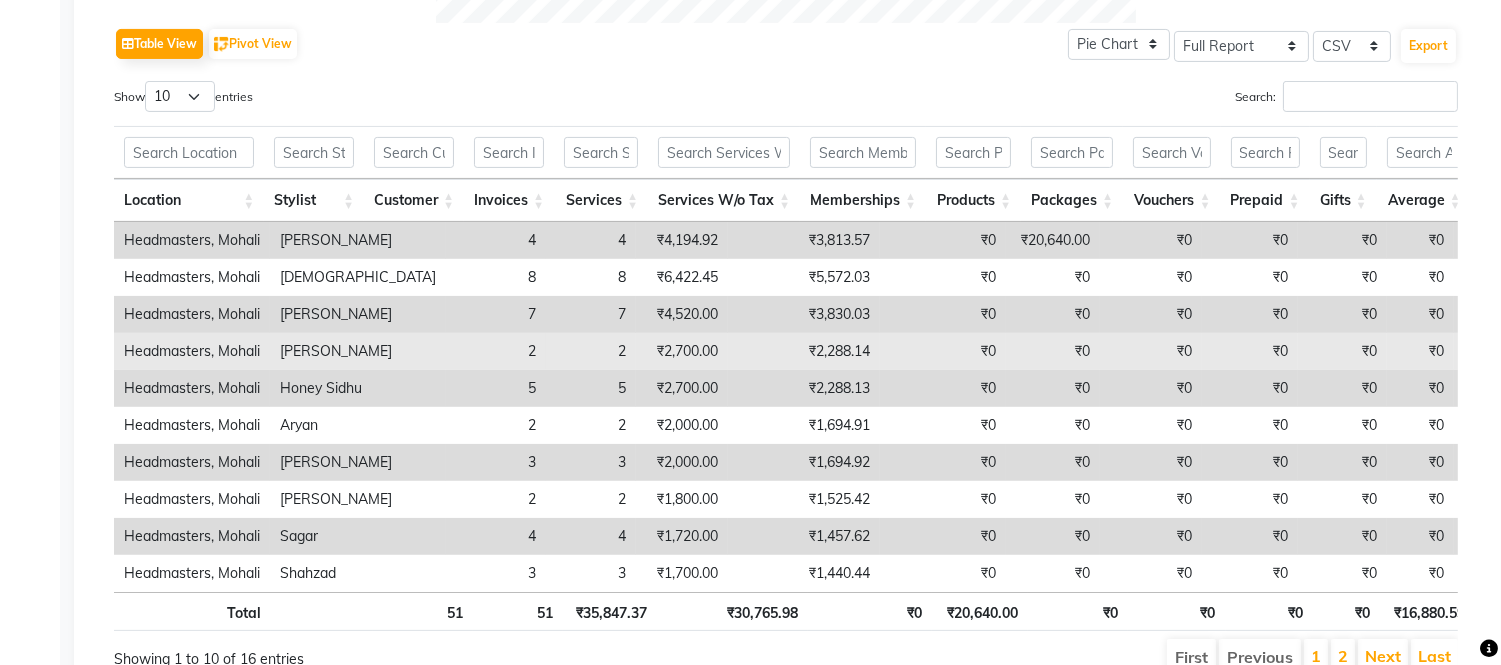 scroll, scrollTop: 1111, scrollLeft: 0, axis: vertical 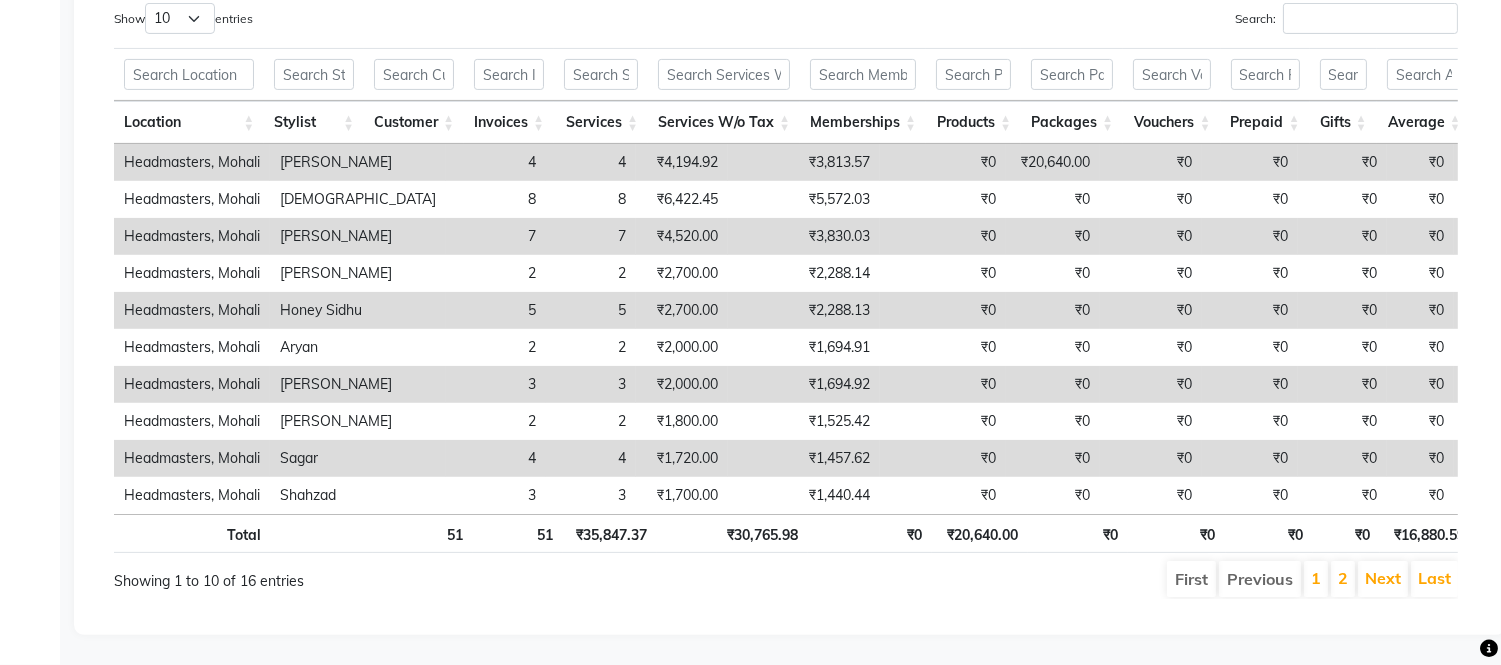 click on "Services W/o Tax" at bounding box center (724, 122) 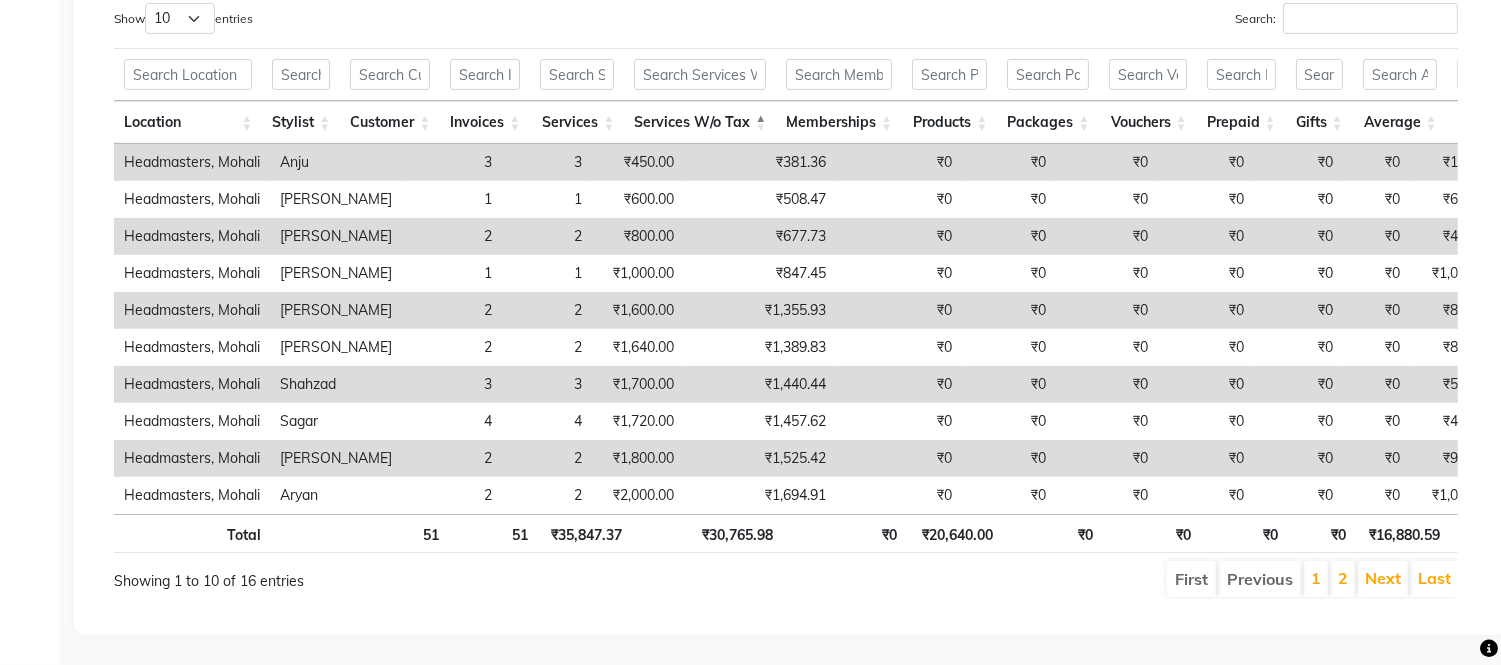 click on "Services W/o Tax" at bounding box center [700, 122] 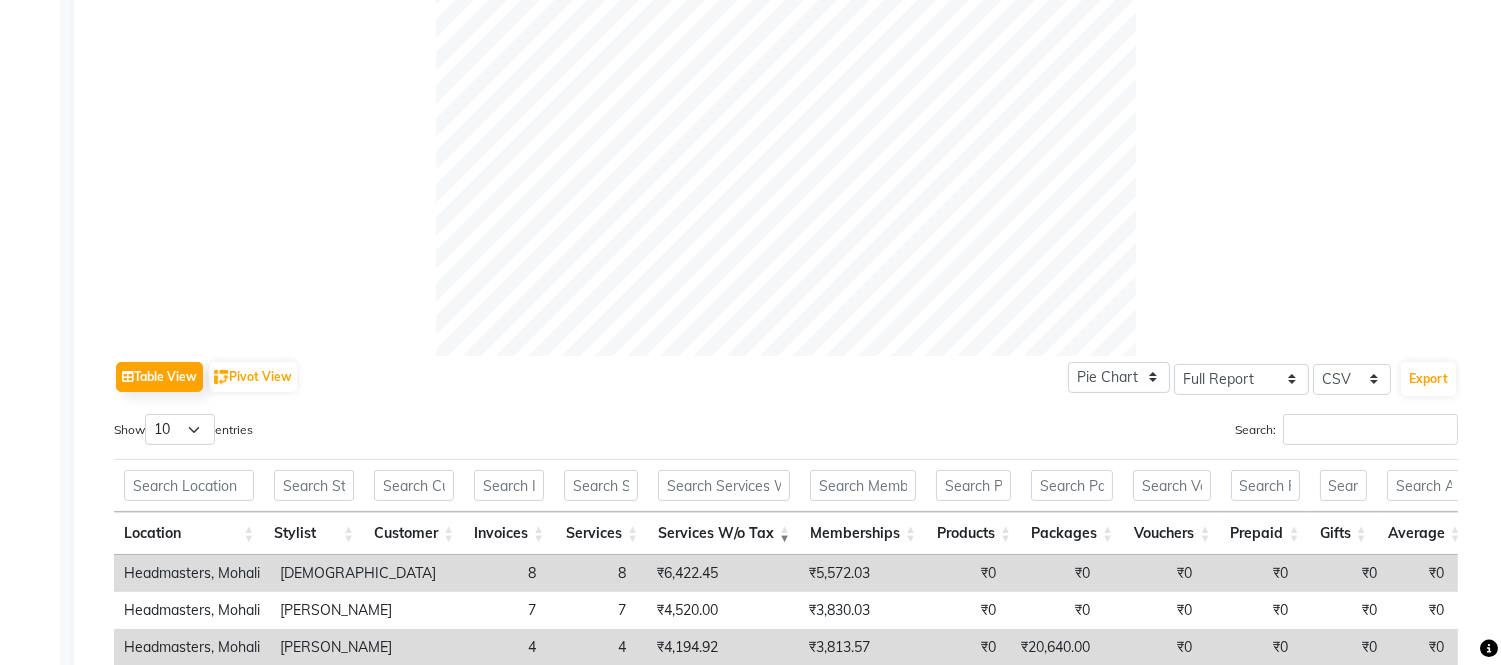 scroll, scrollTop: 1, scrollLeft: 0, axis: vertical 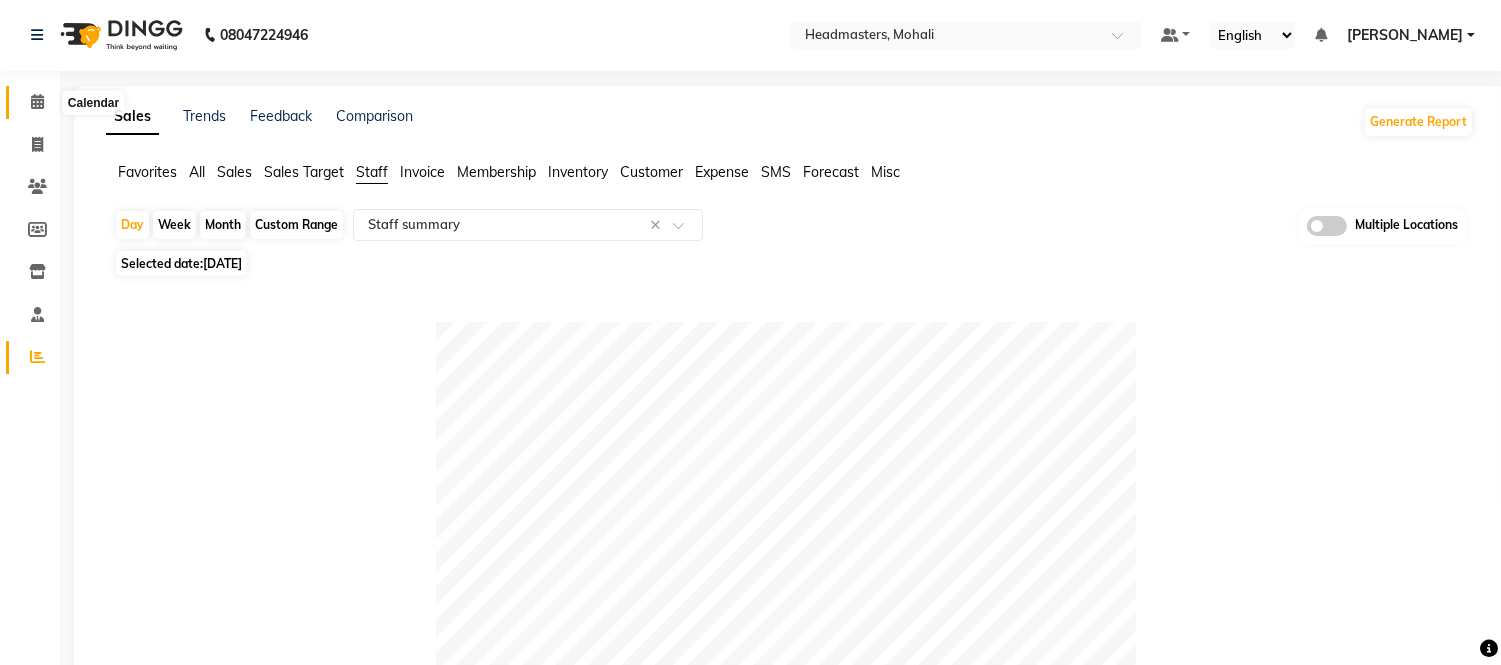 drag, startPoint x: 42, startPoint y: 103, endPoint x: 52, endPoint y: 114, distance: 14.866069 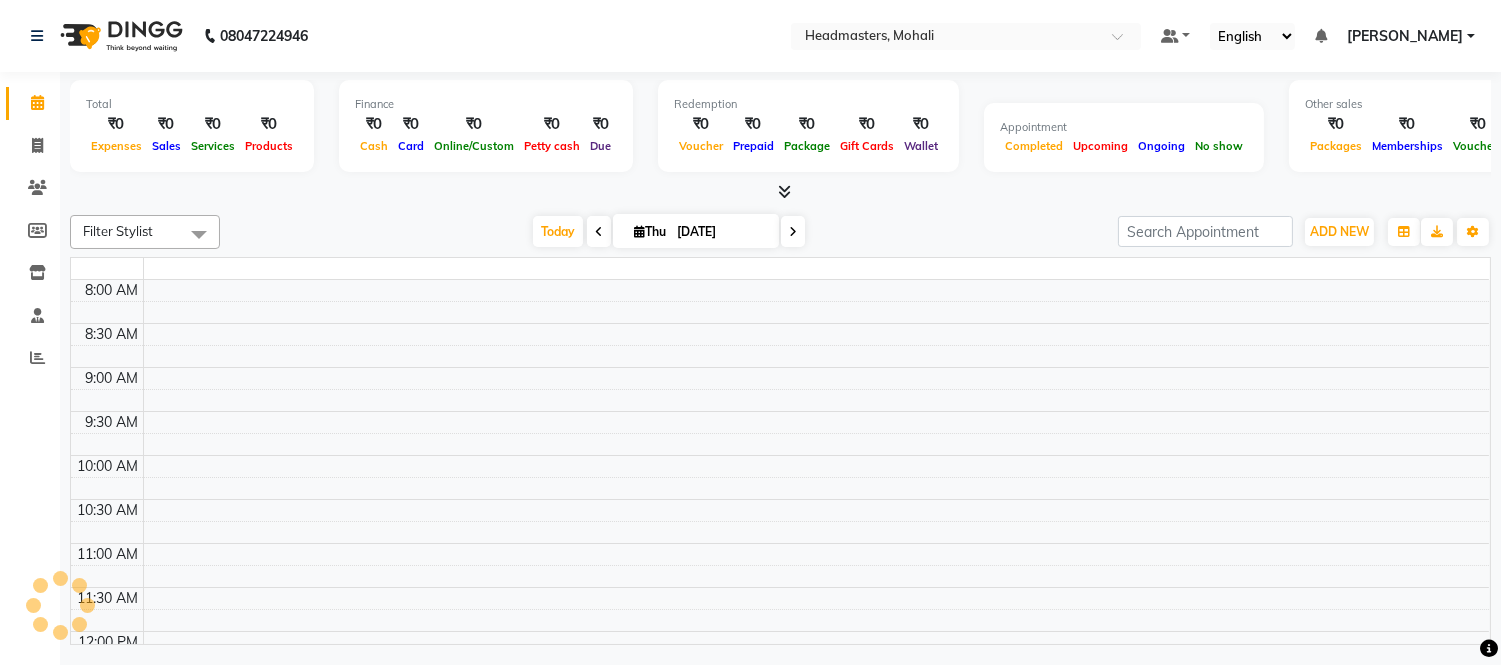 scroll, scrollTop: 0, scrollLeft: 0, axis: both 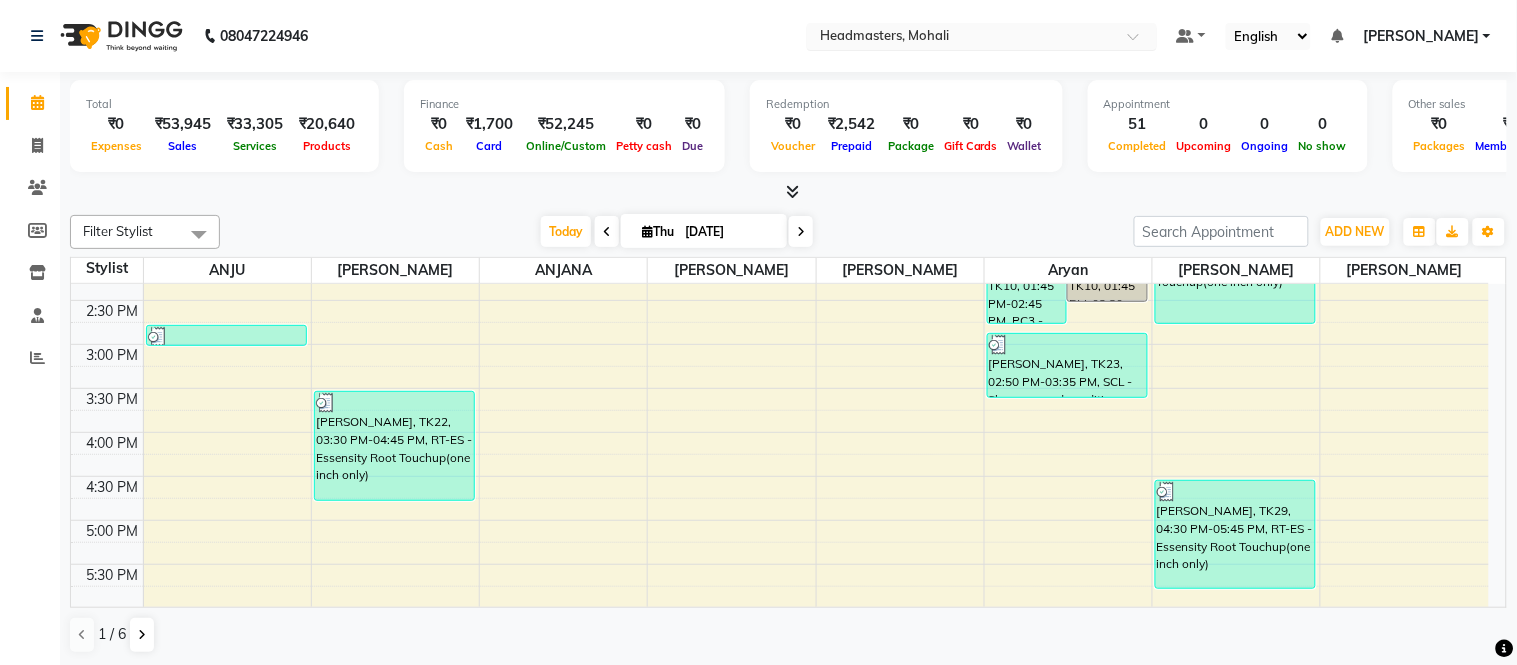 click at bounding box center (962, 38) 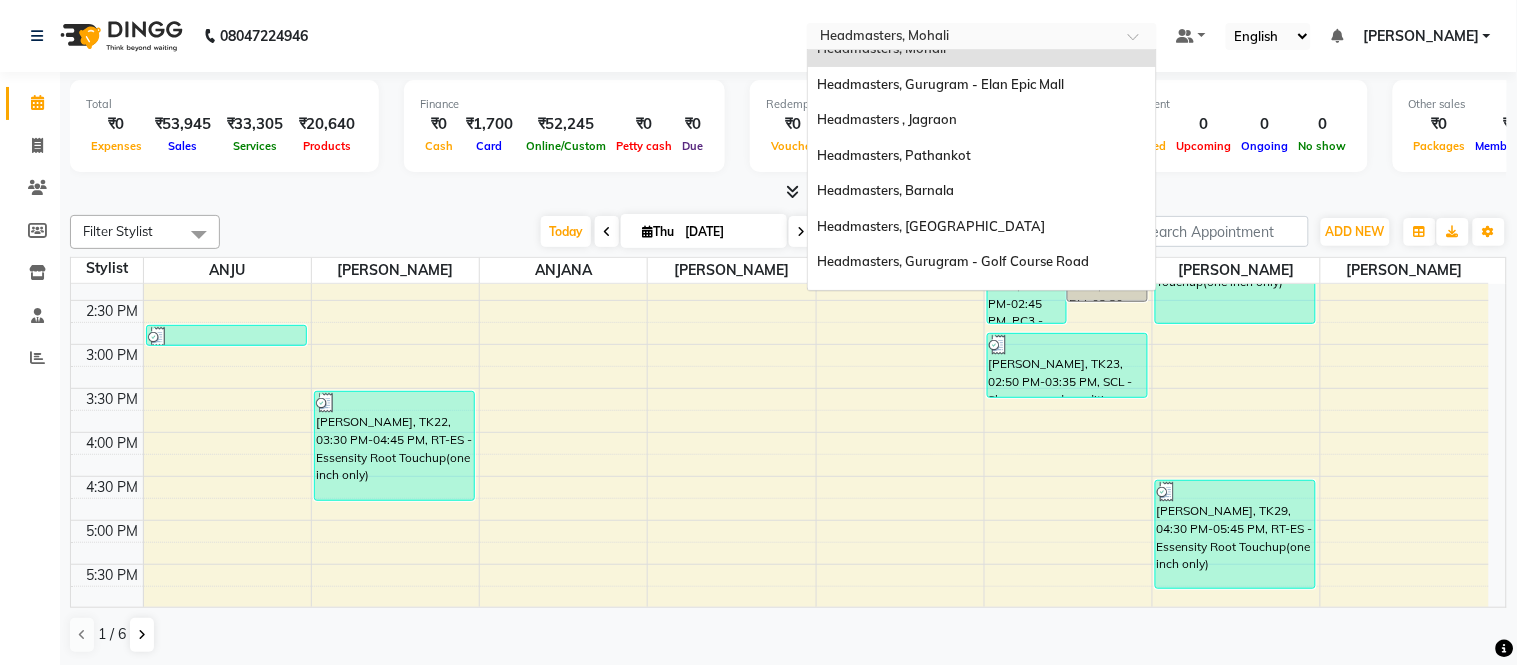 scroll, scrollTop: 397, scrollLeft: 0, axis: vertical 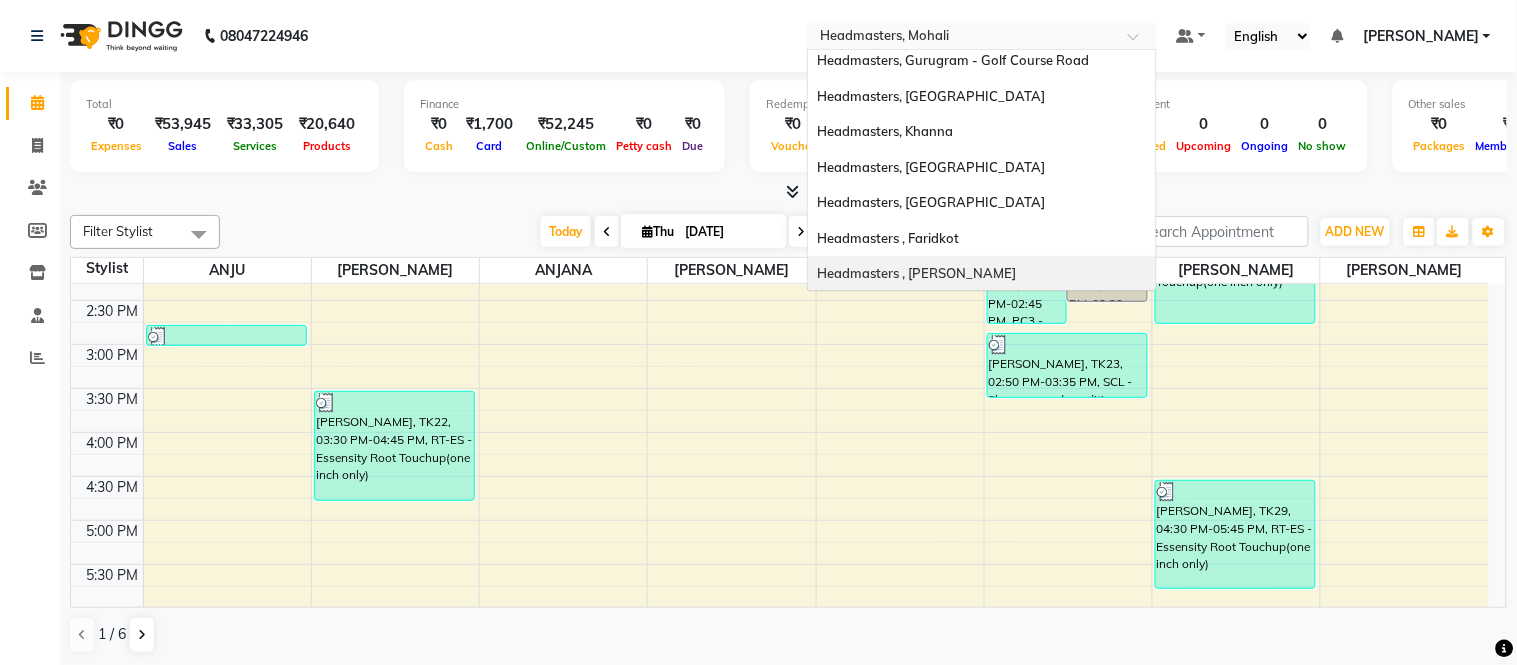 click on "Headmasters , [PERSON_NAME]" at bounding box center [917, 273] 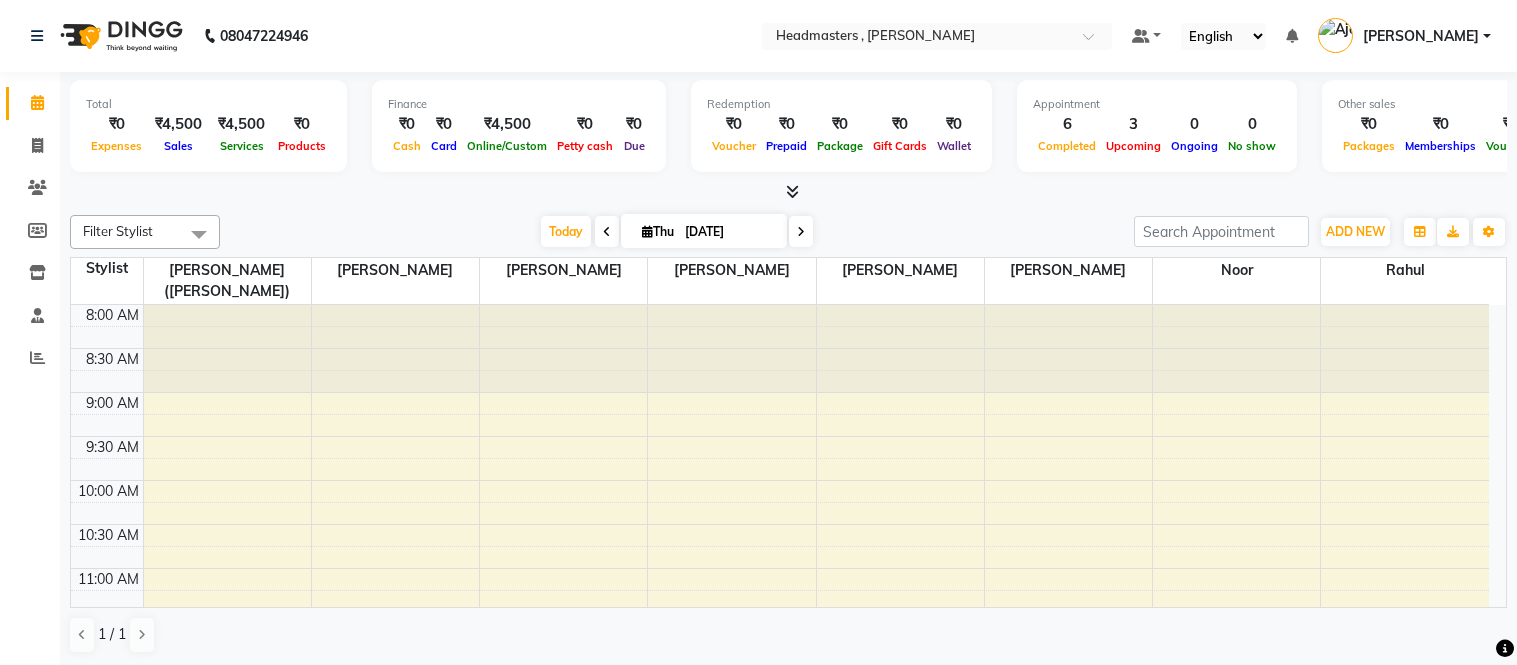 scroll, scrollTop: 0, scrollLeft: 0, axis: both 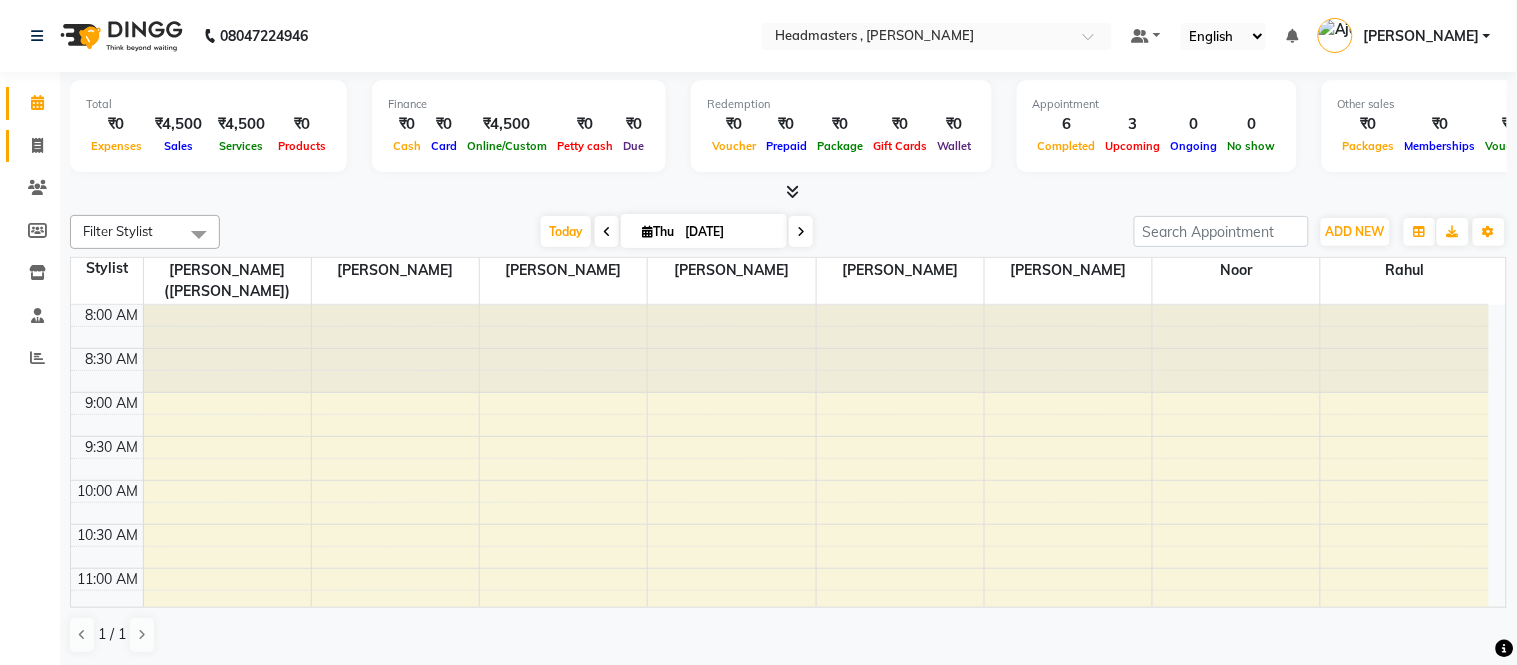 click on "Invoice" 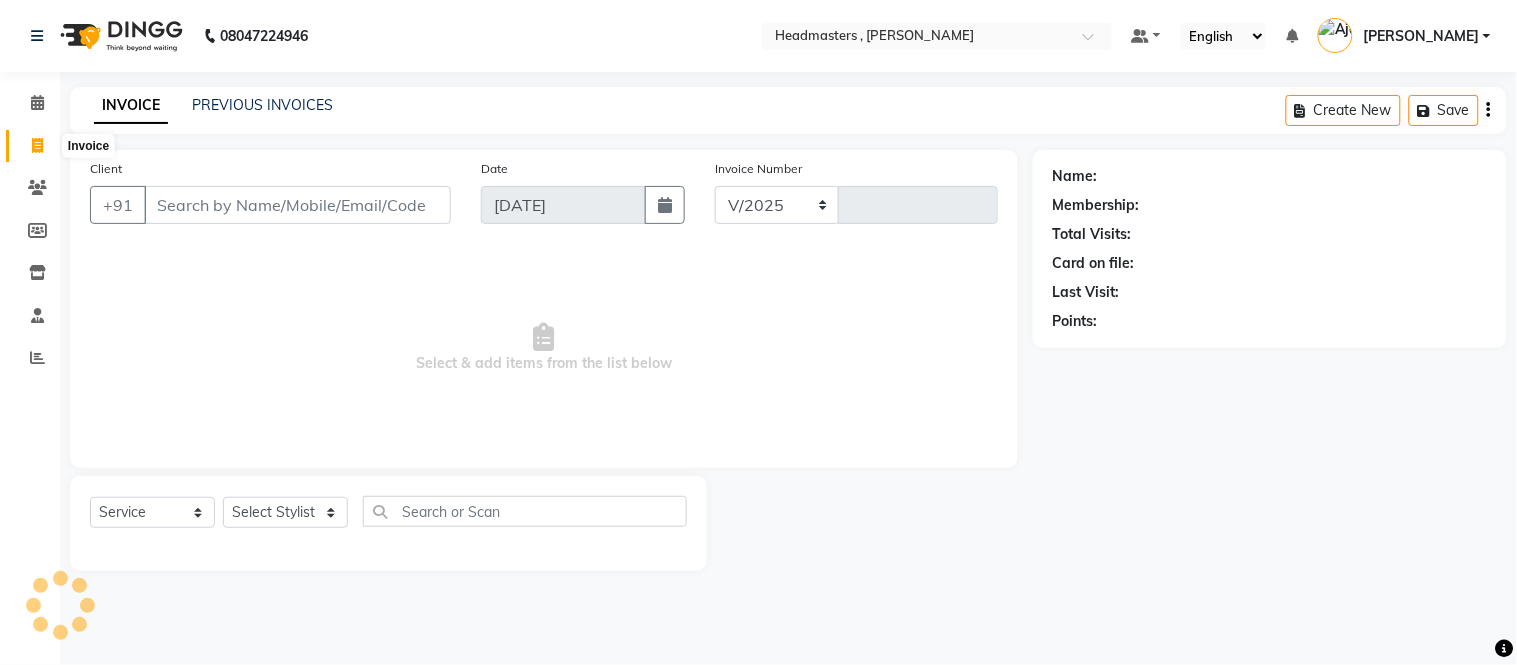 select on "8566" 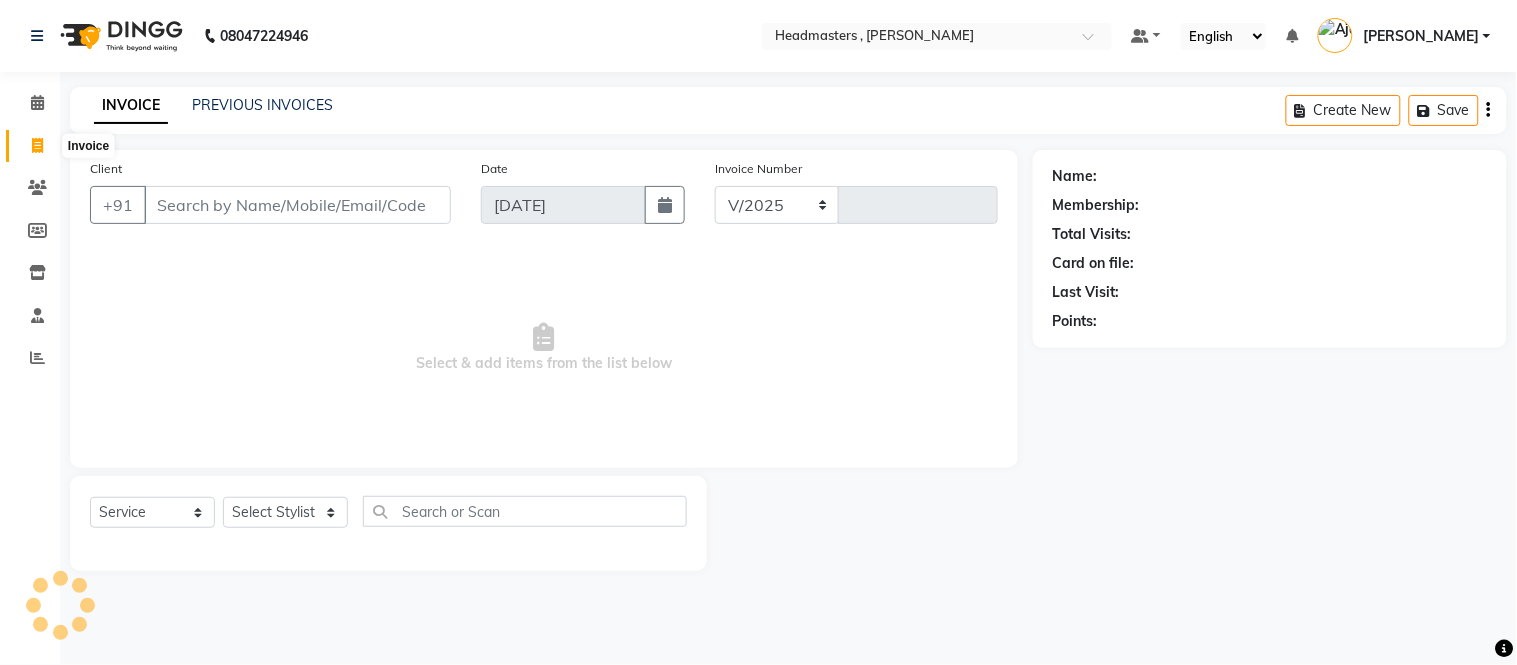 type on "0703" 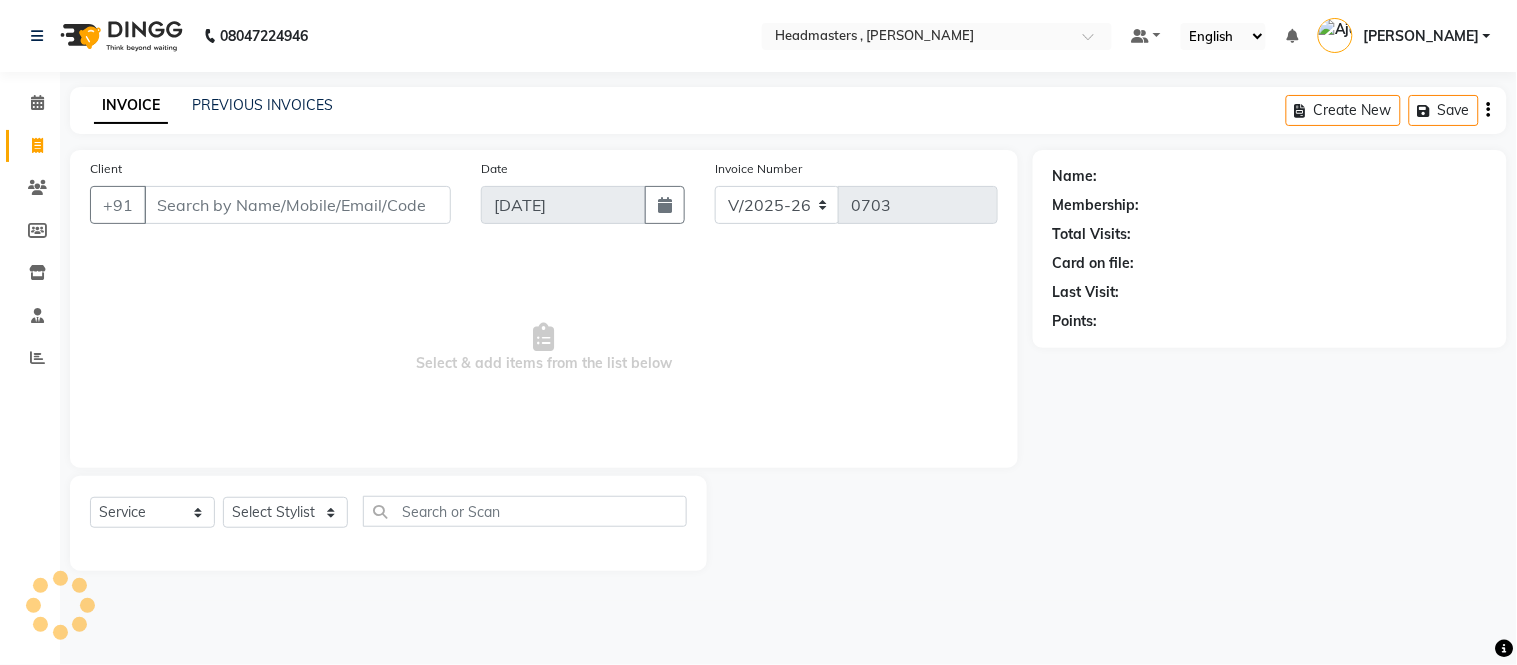 click on "Client" at bounding box center [297, 205] 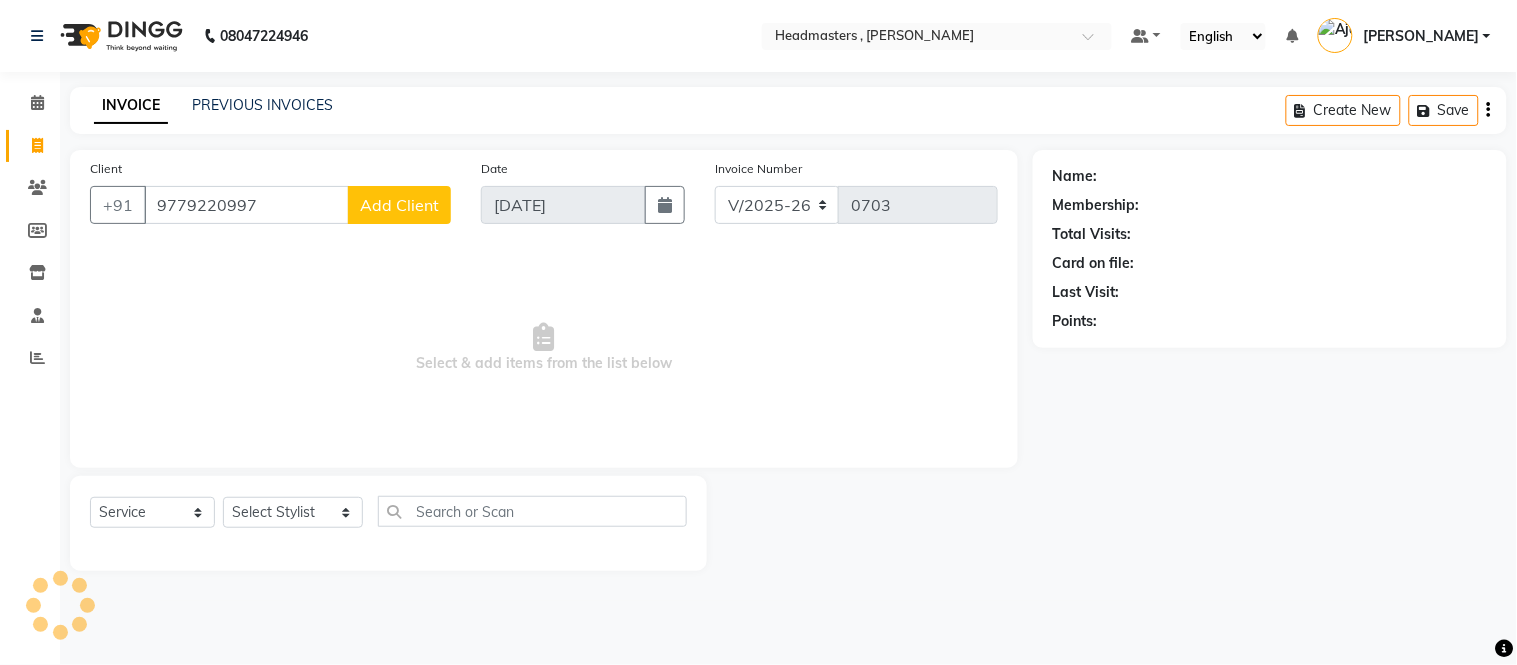 type on "9779220997" 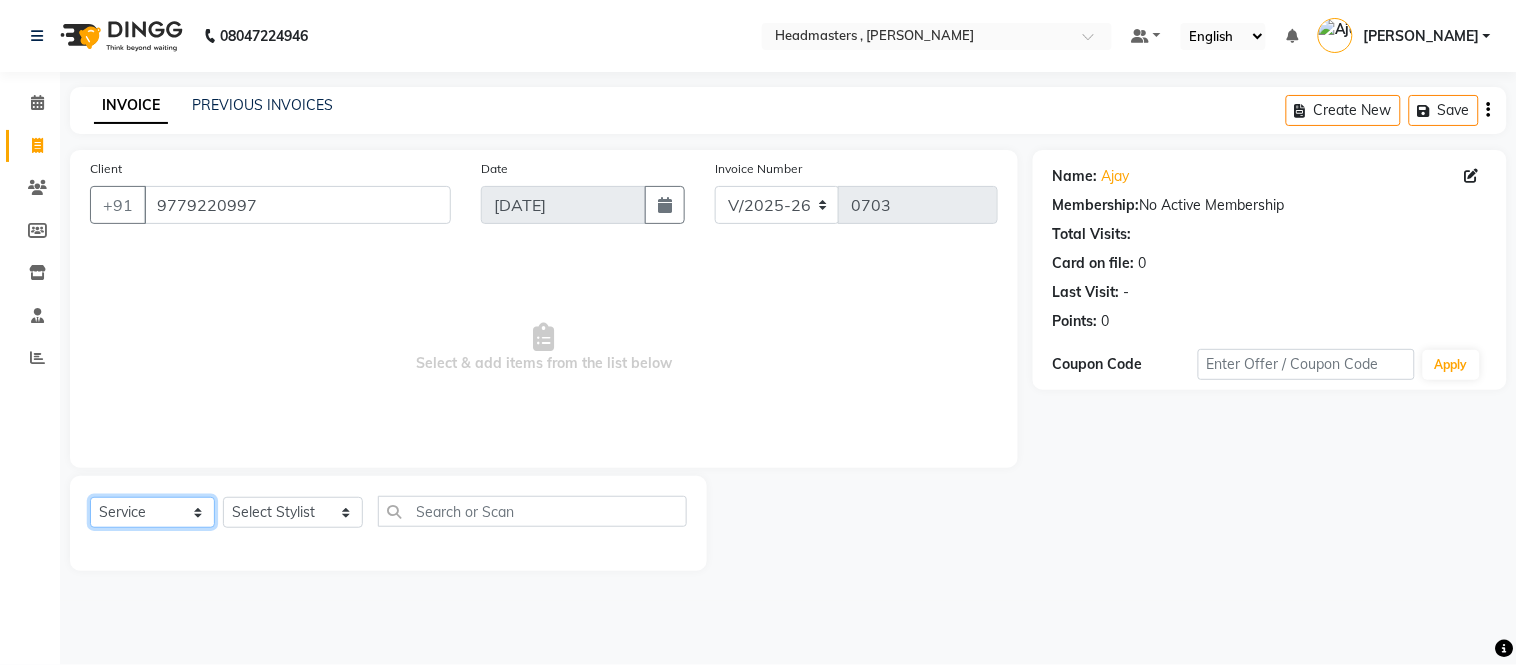 click on "Select  Service  Product  Membership  Package Voucher Prepaid Gift Card" 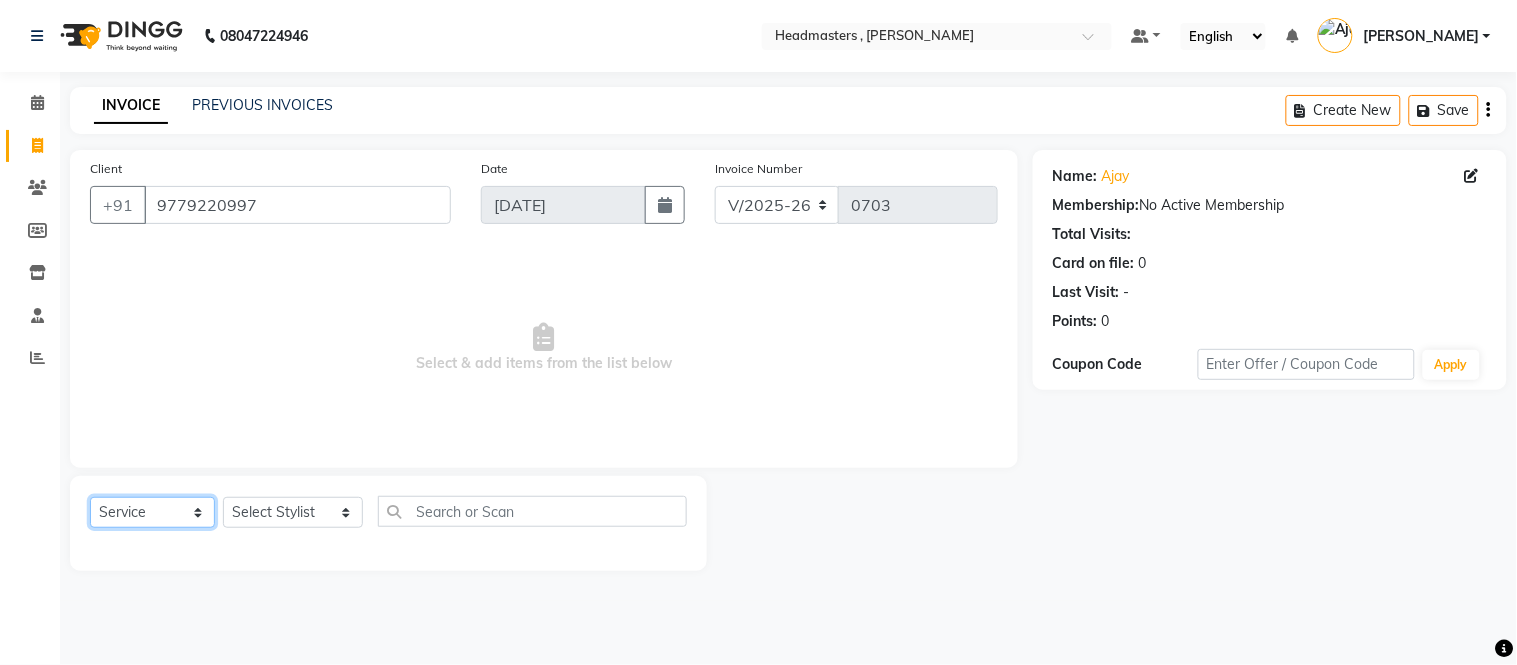 click on "Select  Service  Product  Membership  Package Voucher Prepaid Gift Card" 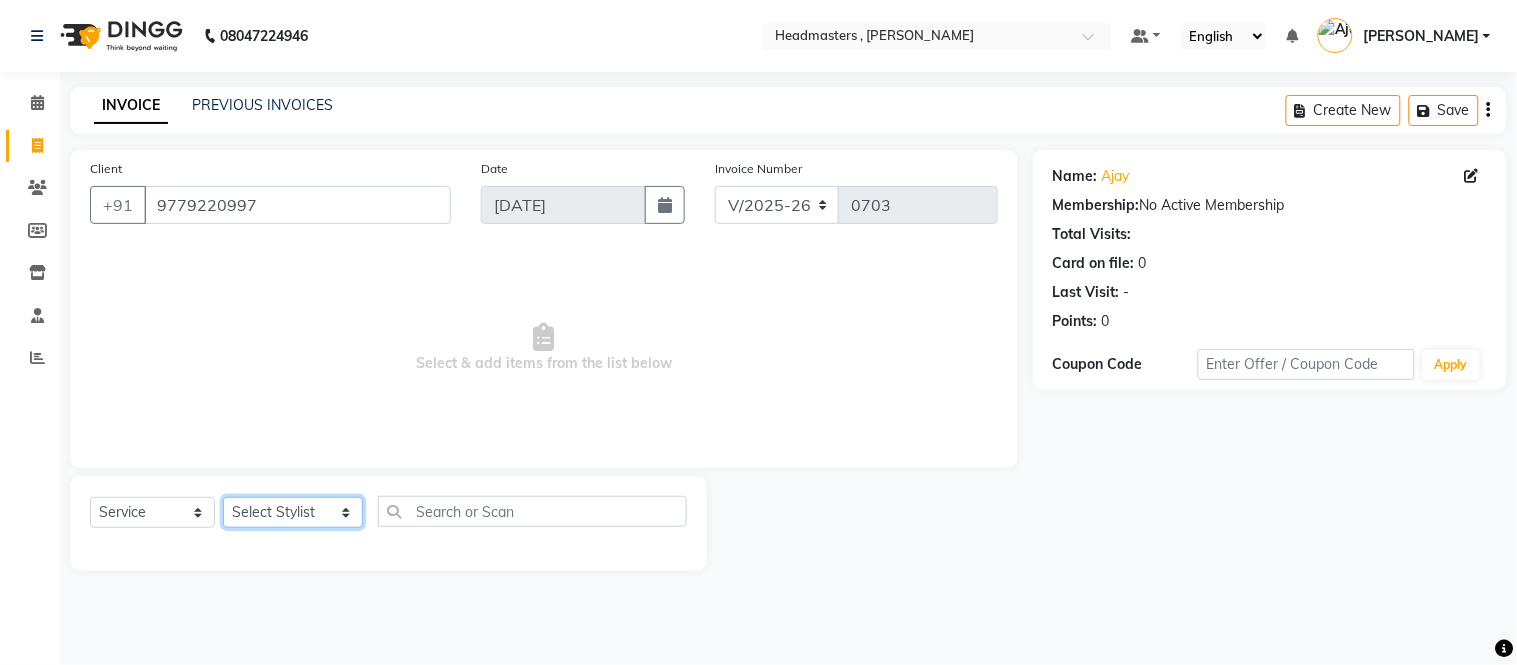 click on "Select Stylist [PERSON_NAME] [PERSON_NAME] Noor [PERSON_NAME] [PERSON_NAME]([PERSON_NAME]) [PERSON_NAME]" 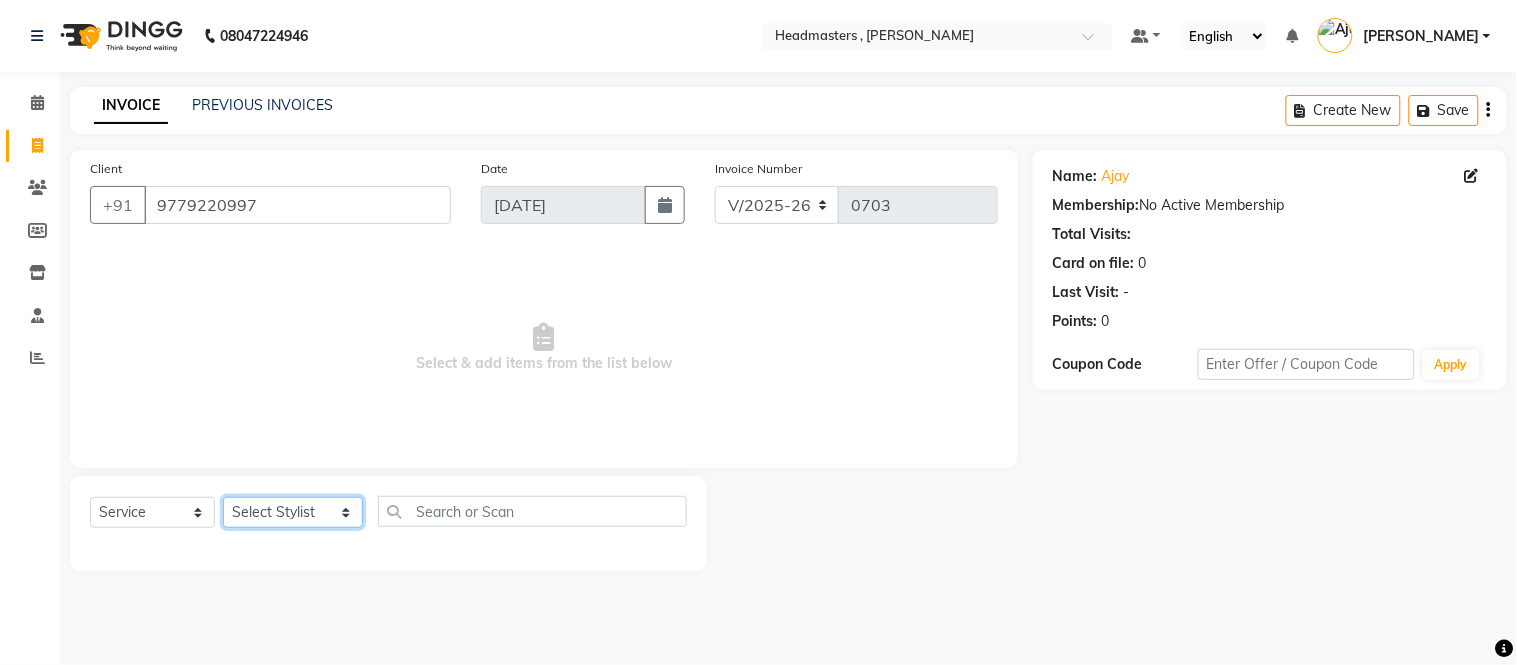 select on "85121" 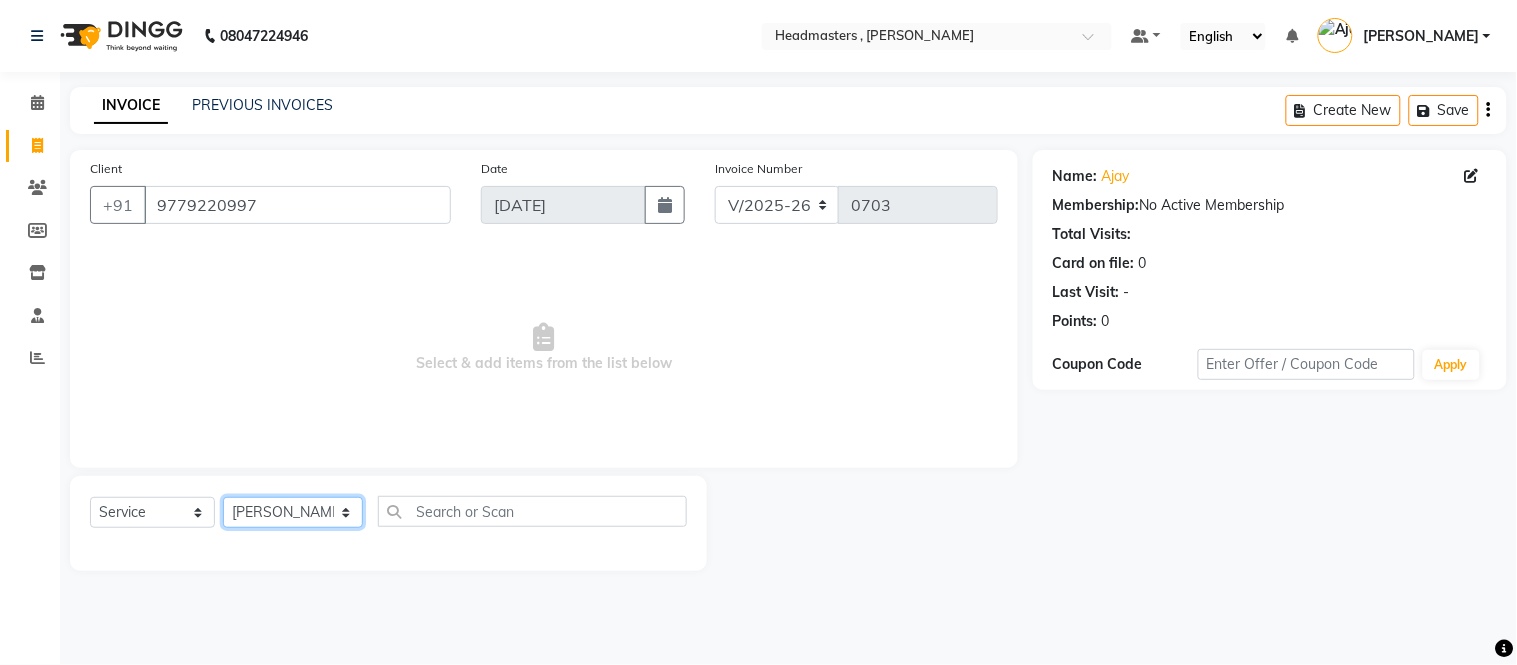 click on "Select Stylist [PERSON_NAME] [PERSON_NAME] Noor [PERSON_NAME] [PERSON_NAME]([PERSON_NAME]) [PERSON_NAME]" 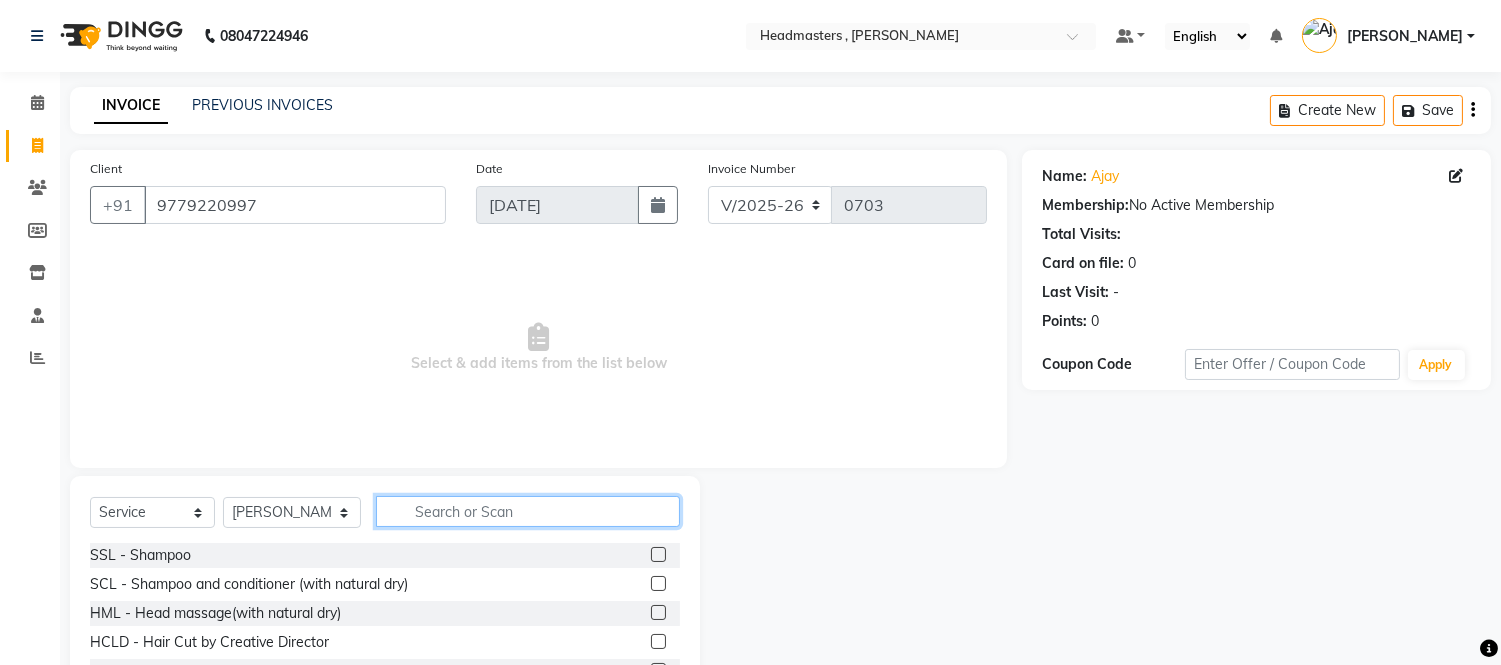 click 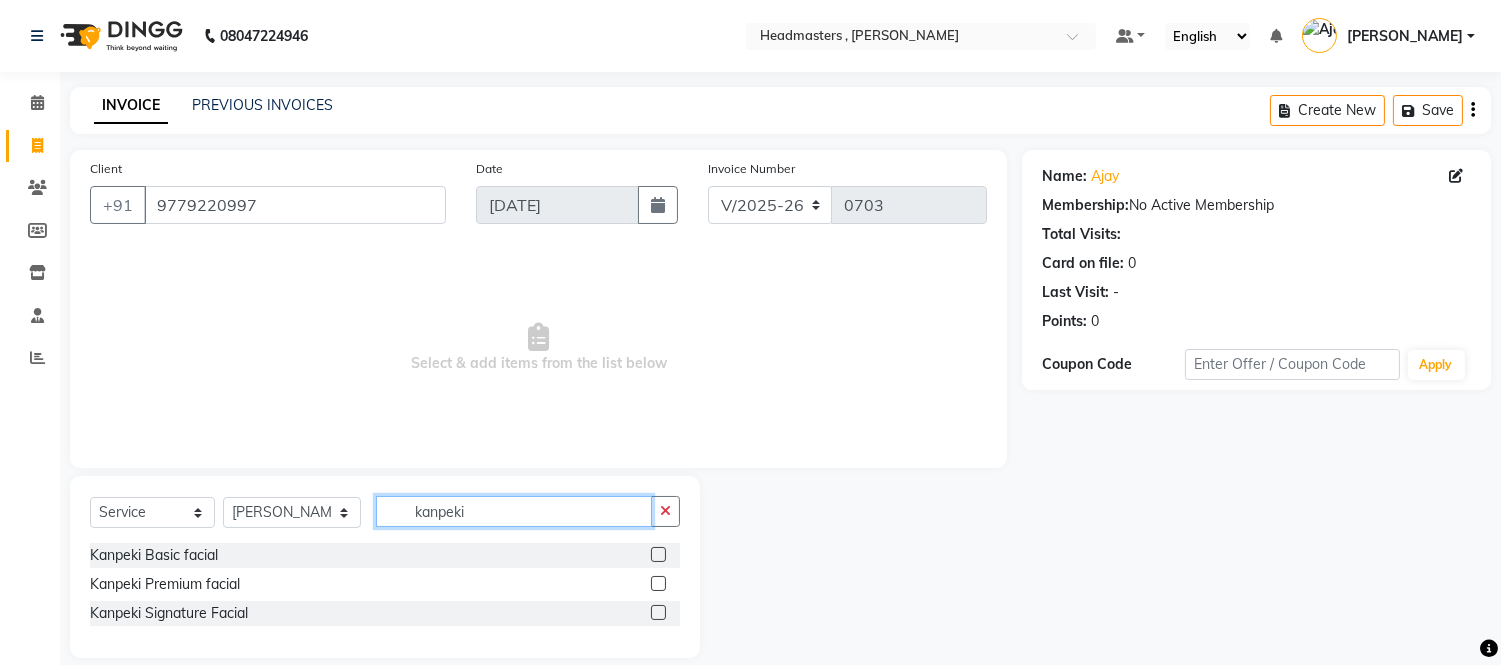 type on "kanpeki" 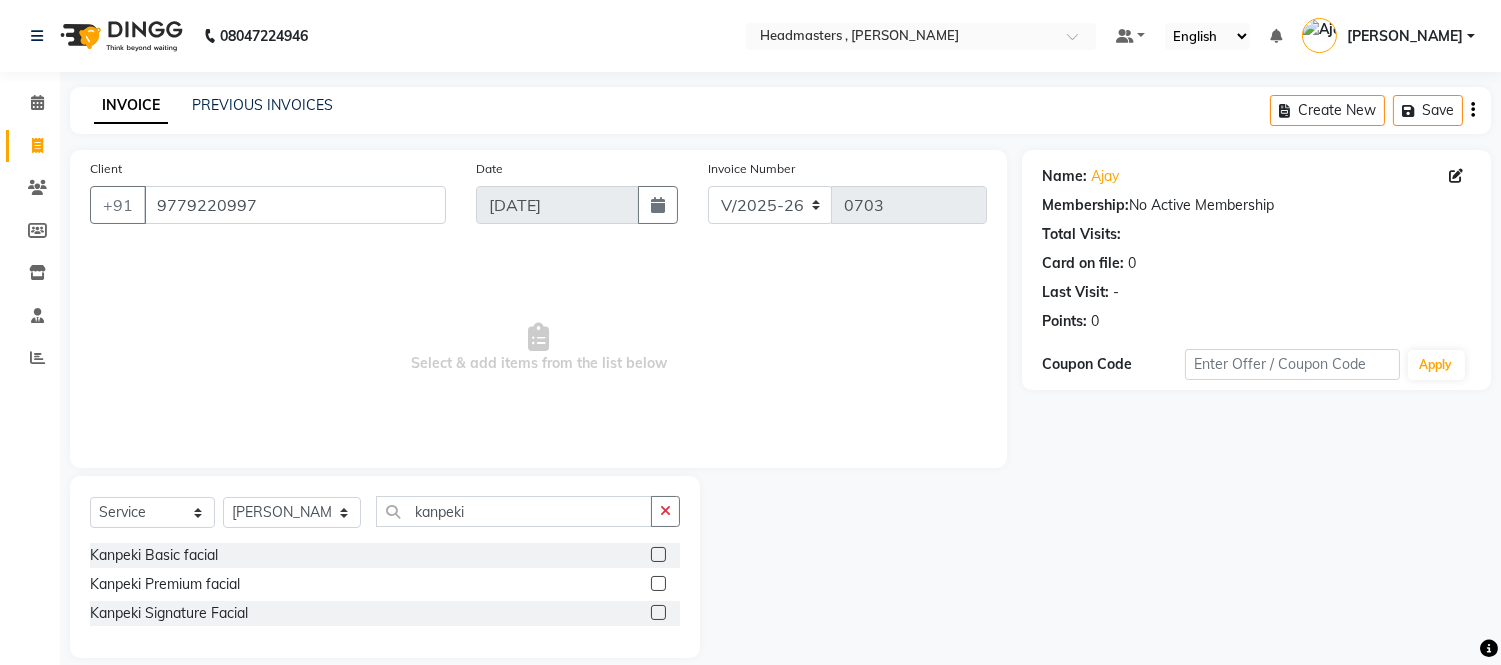 click 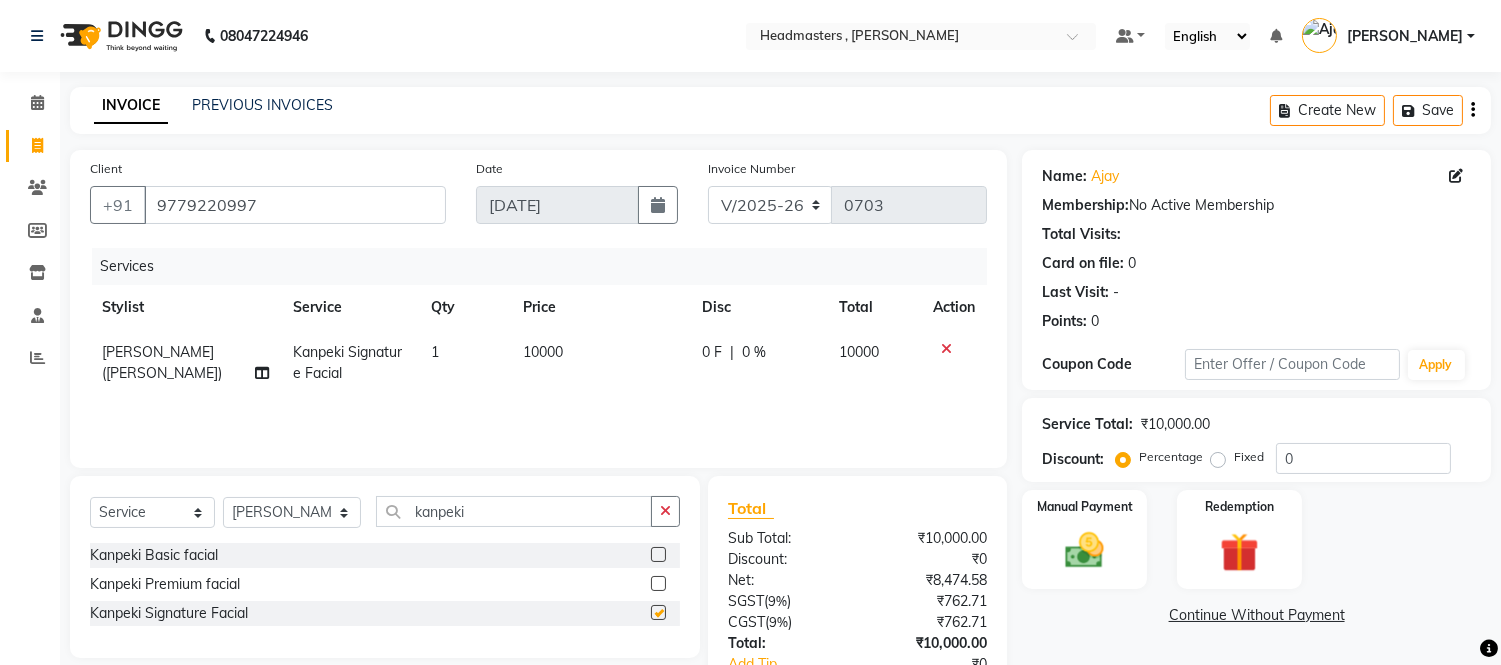 checkbox on "false" 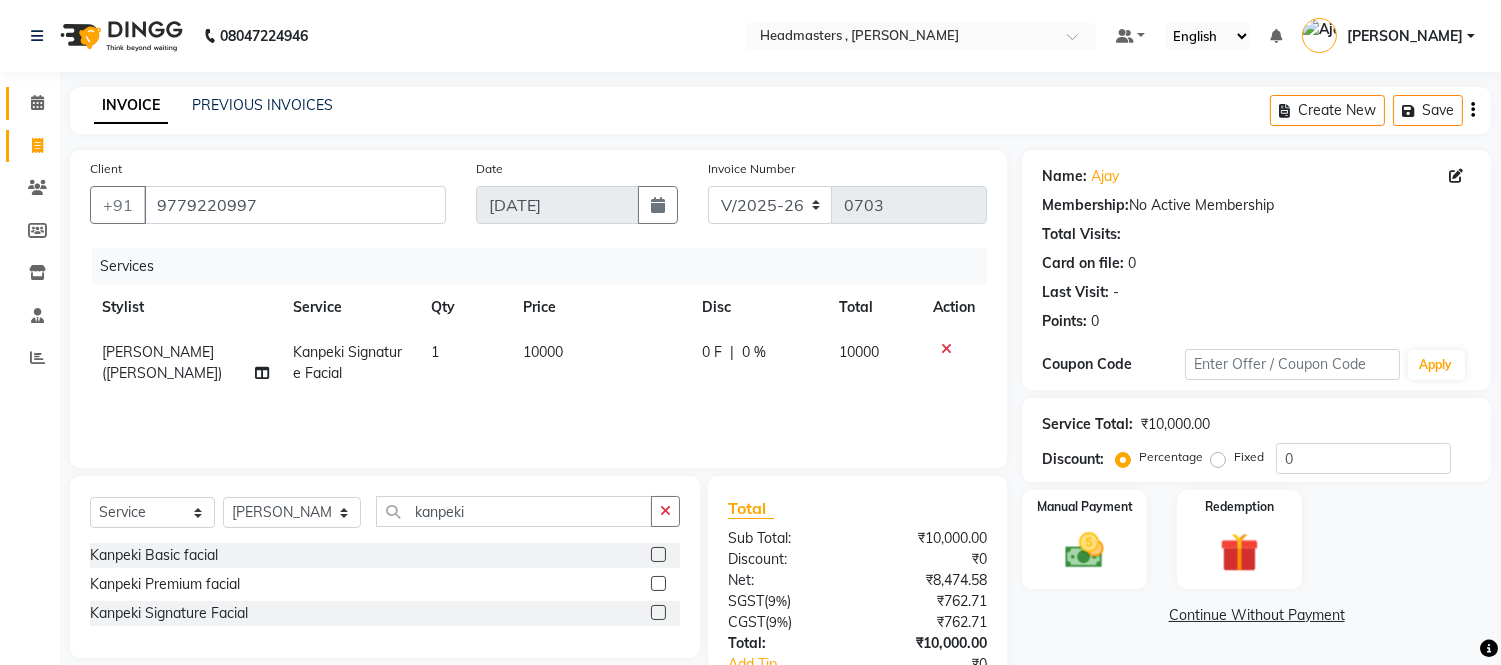 click on "Calendar" 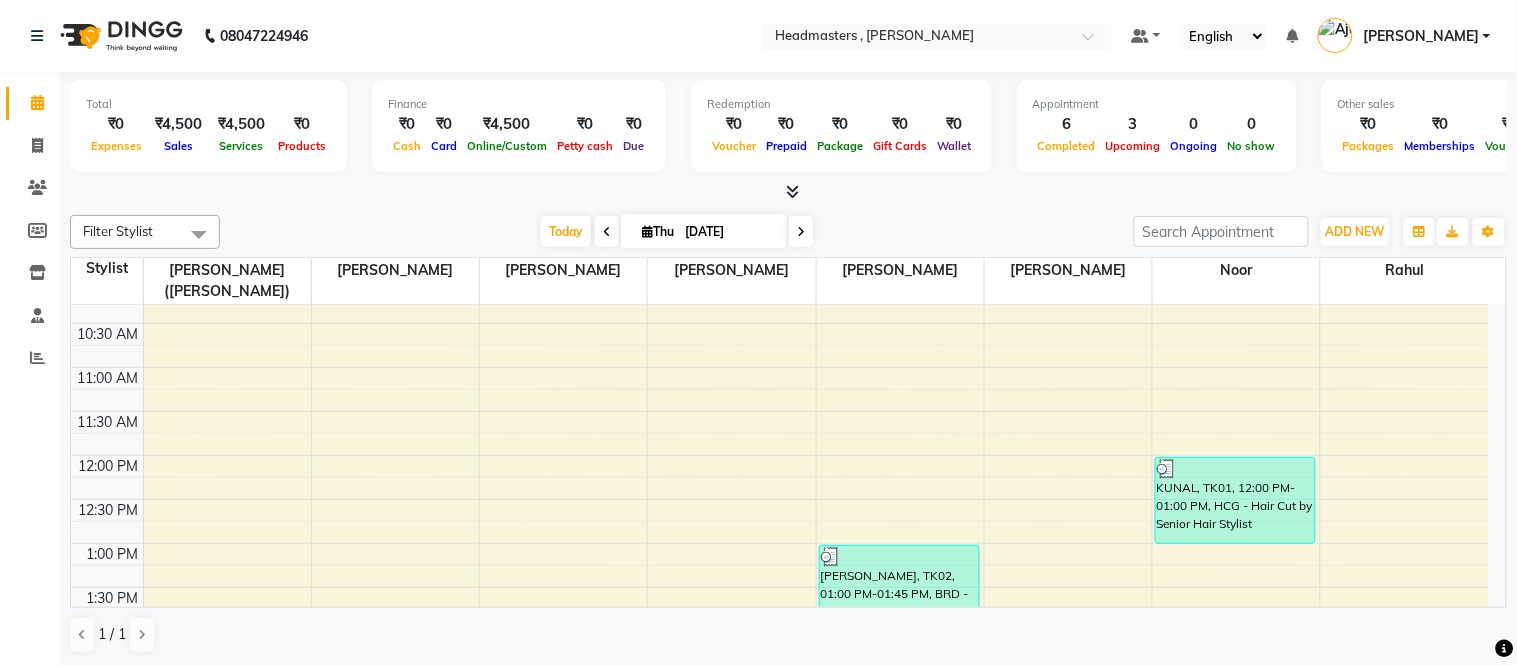 scroll, scrollTop: 0, scrollLeft: 0, axis: both 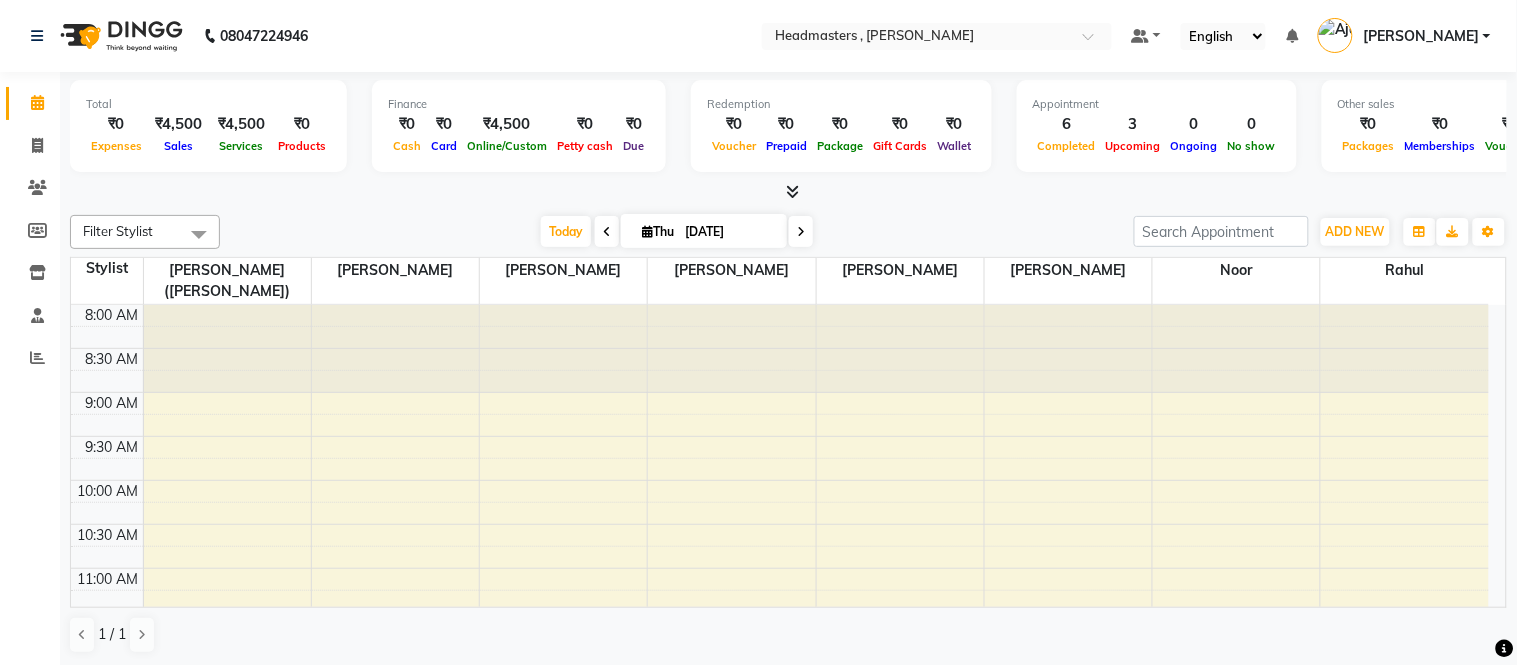 drag, startPoint x: 411, startPoint y: 40, endPoint x: 422, endPoint y: 8, distance: 33.83785 